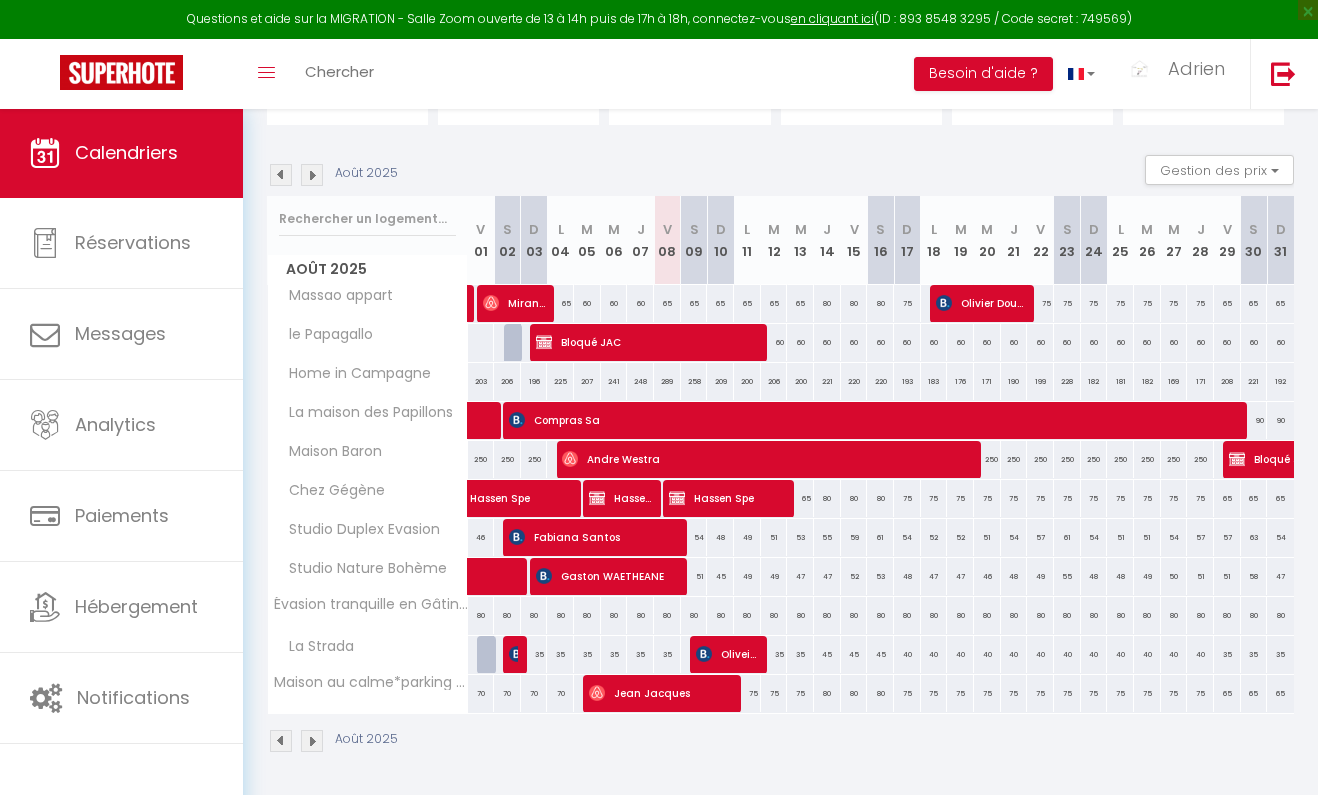 scroll, scrollTop: 63, scrollLeft: 0, axis: vertical 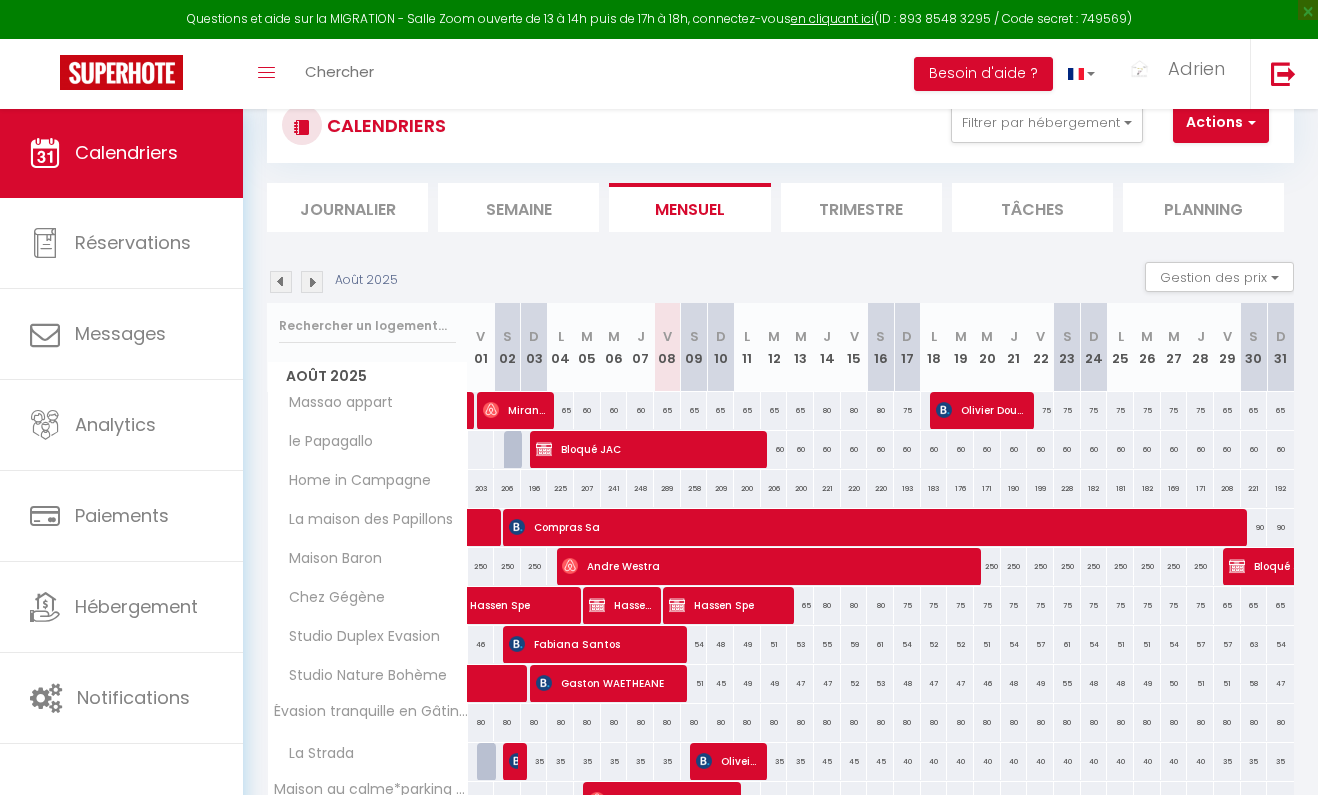 click on "Actions" at bounding box center (1221, 123) 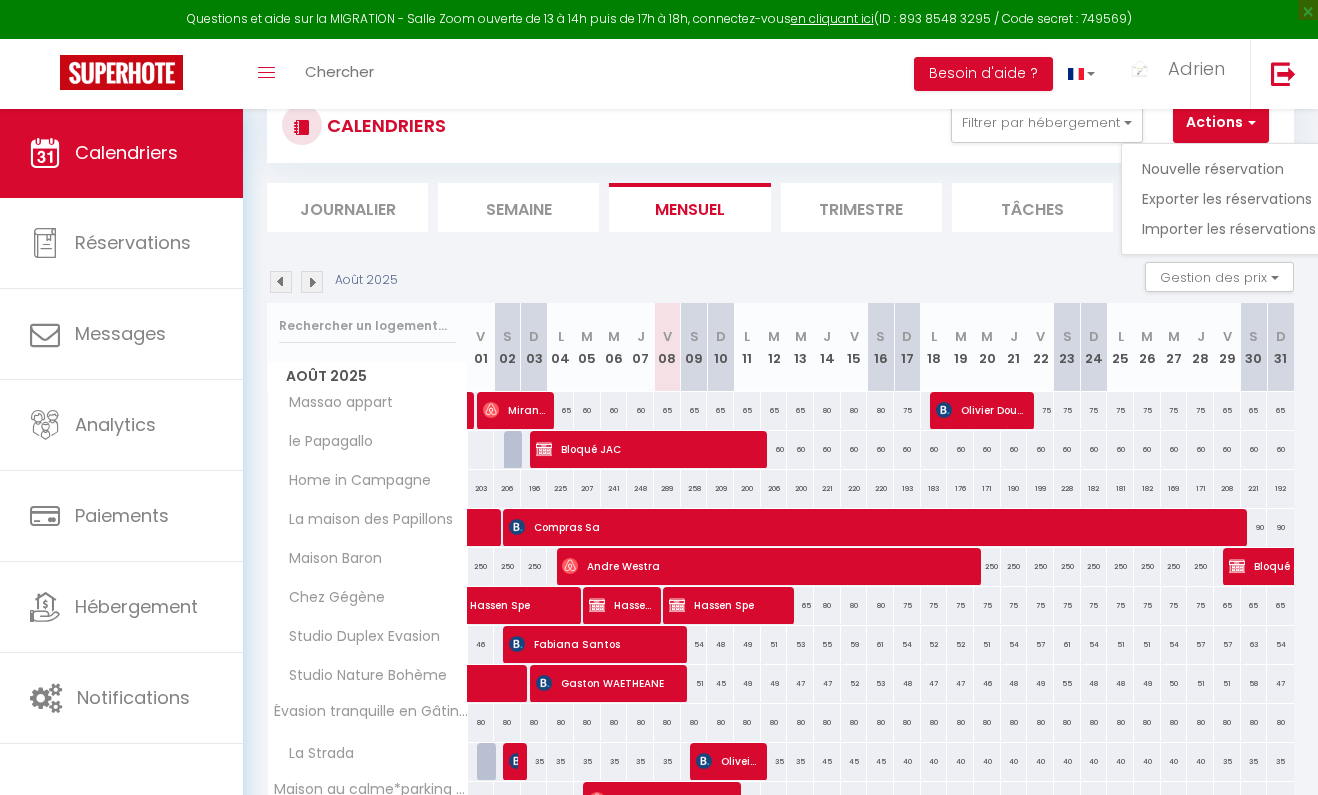 click on "Nouvelle réservation" at bounding box center [1229, 169] 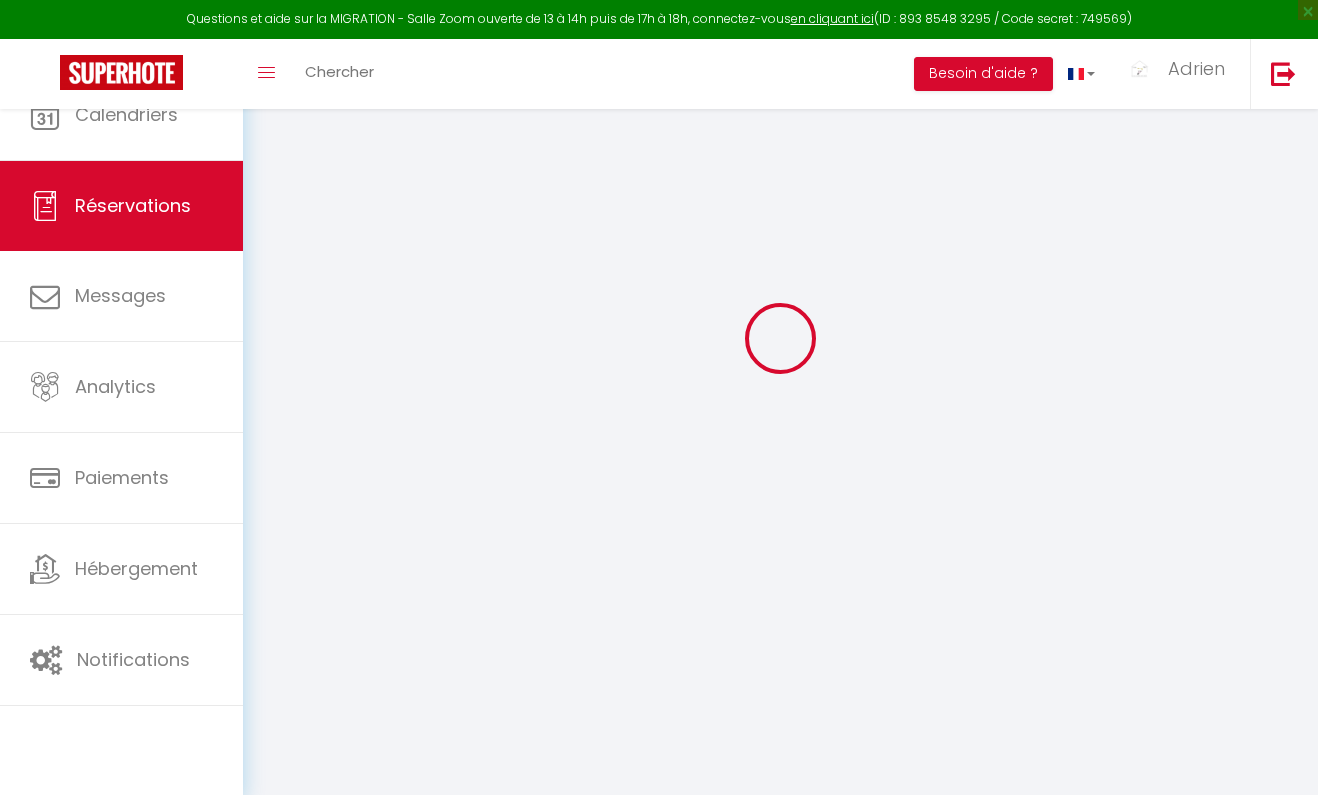 select 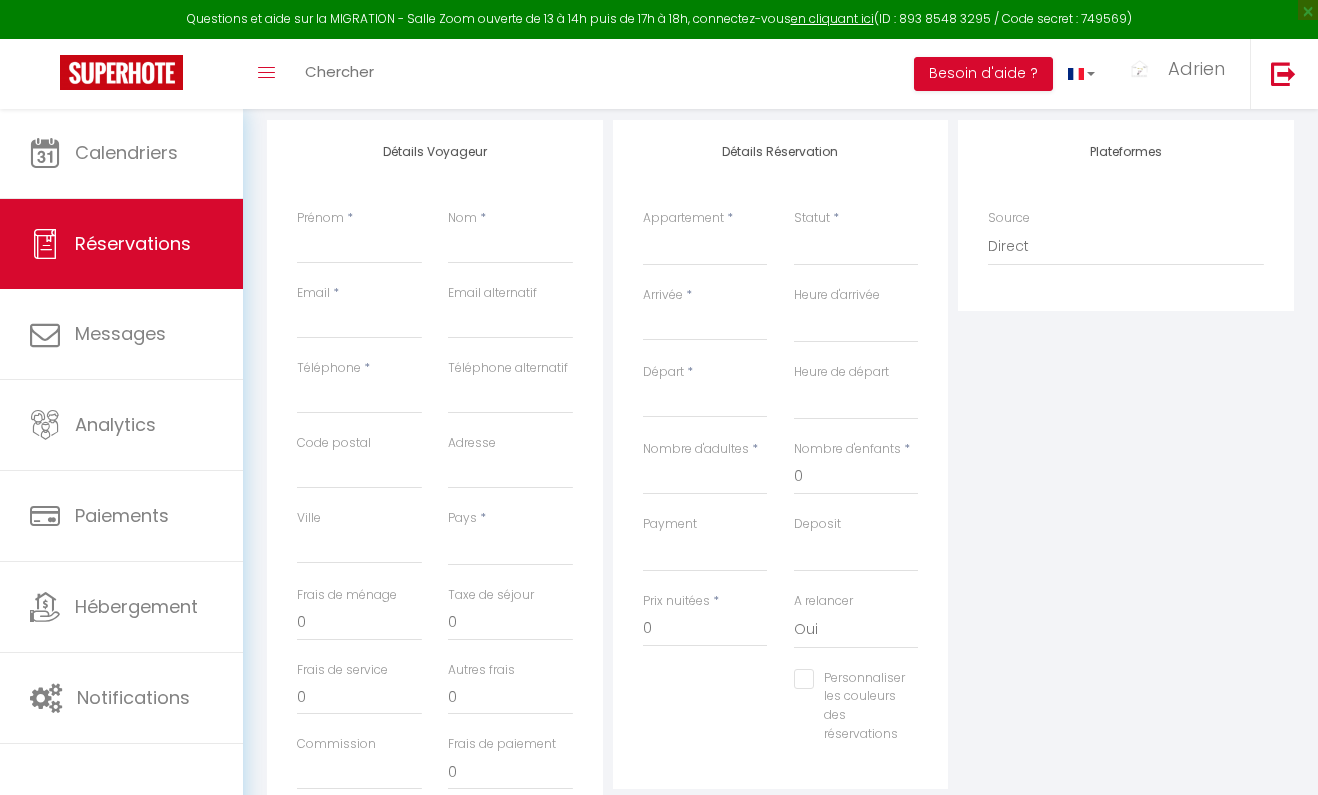 scroll, scrollTop: 259, scrollLeft: 0, axis: vertical 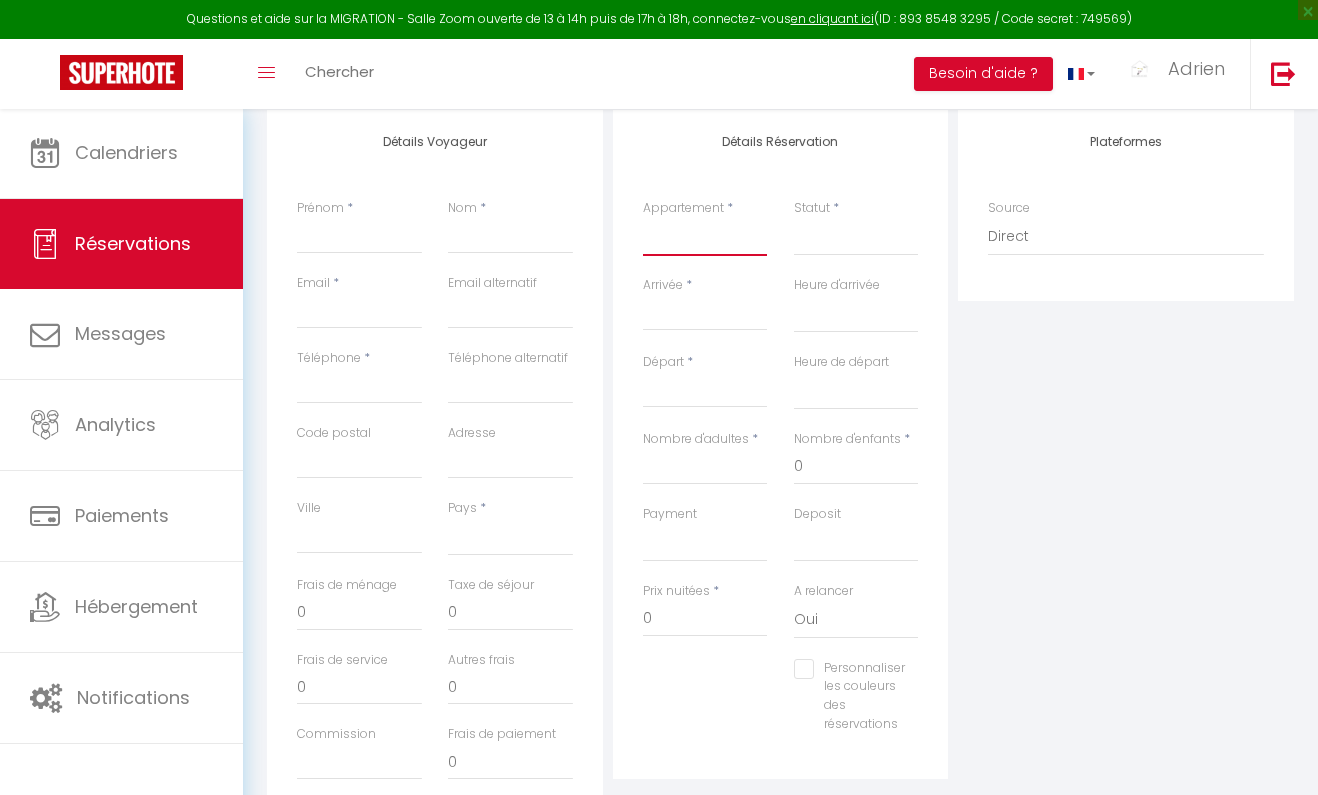 select on "[POSTAL_CODE]" 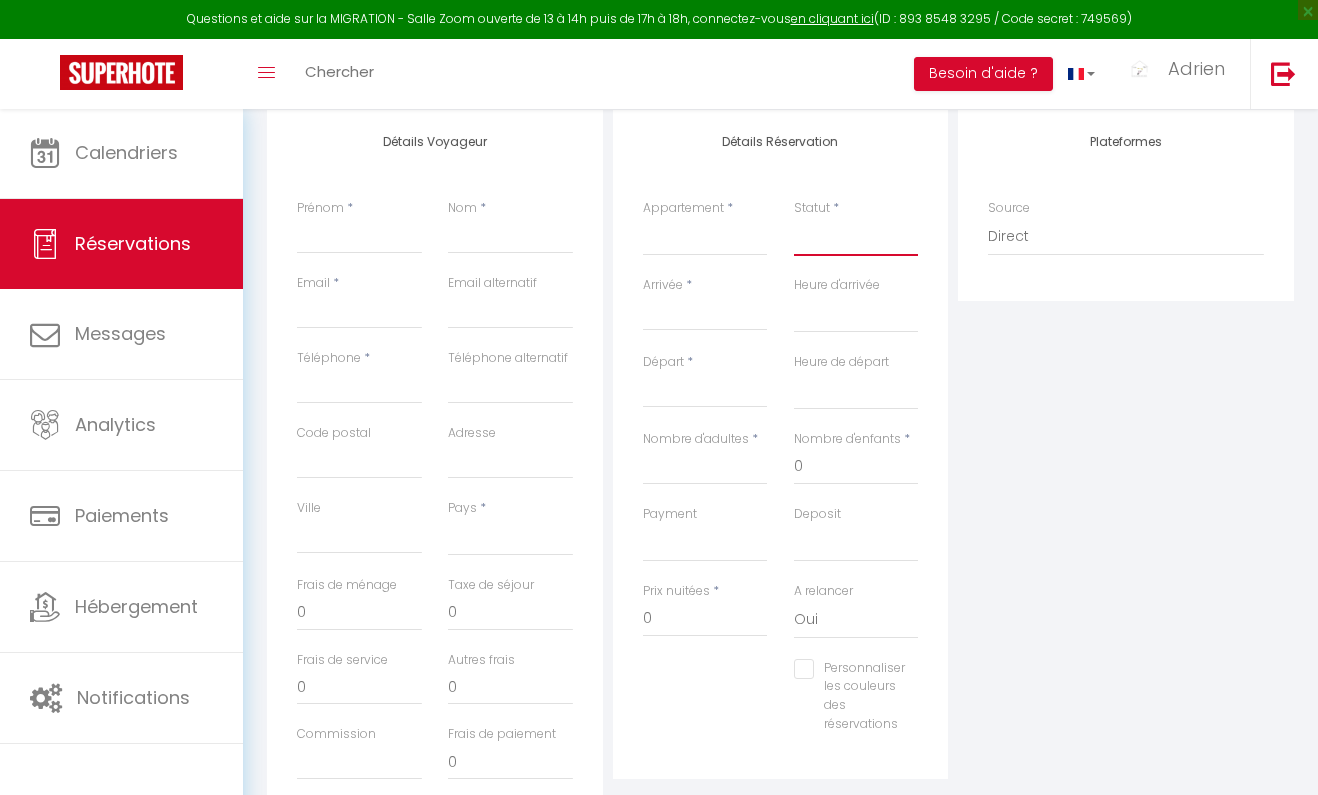 click on "Confirmé Non Confirmé Annulé Annulé par le voyageur No Show Request" at bounding box center [856, 237] 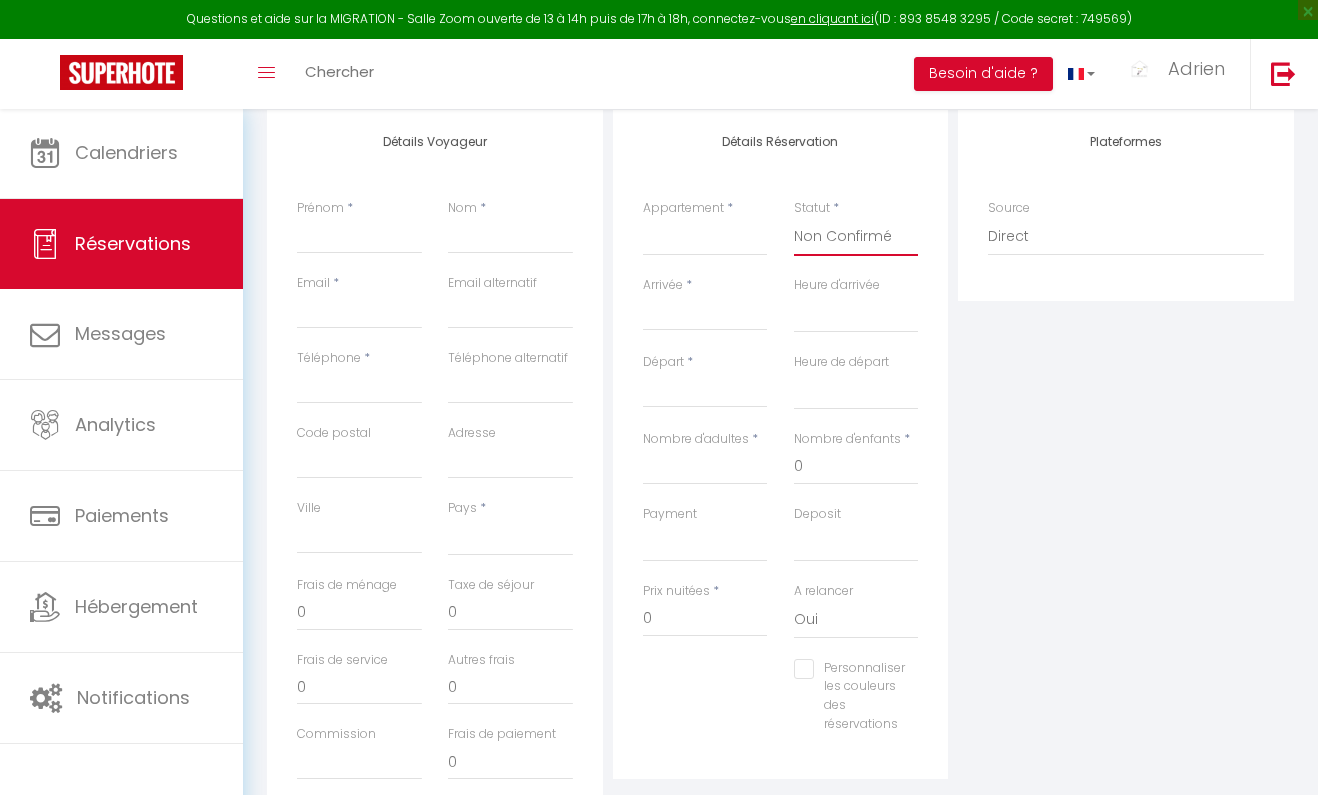 select 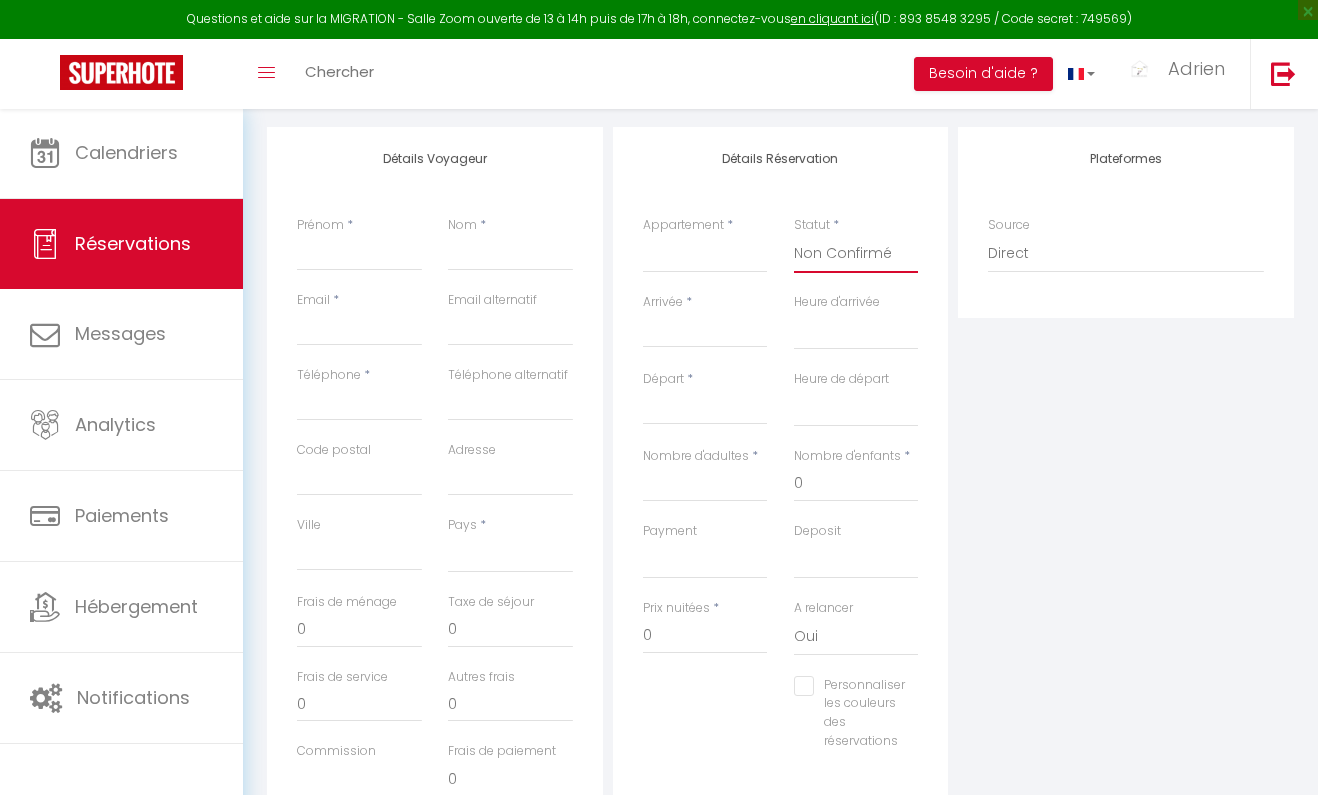 scroll, scrollTop: 247, scrollLeft: 0, axis: vertical 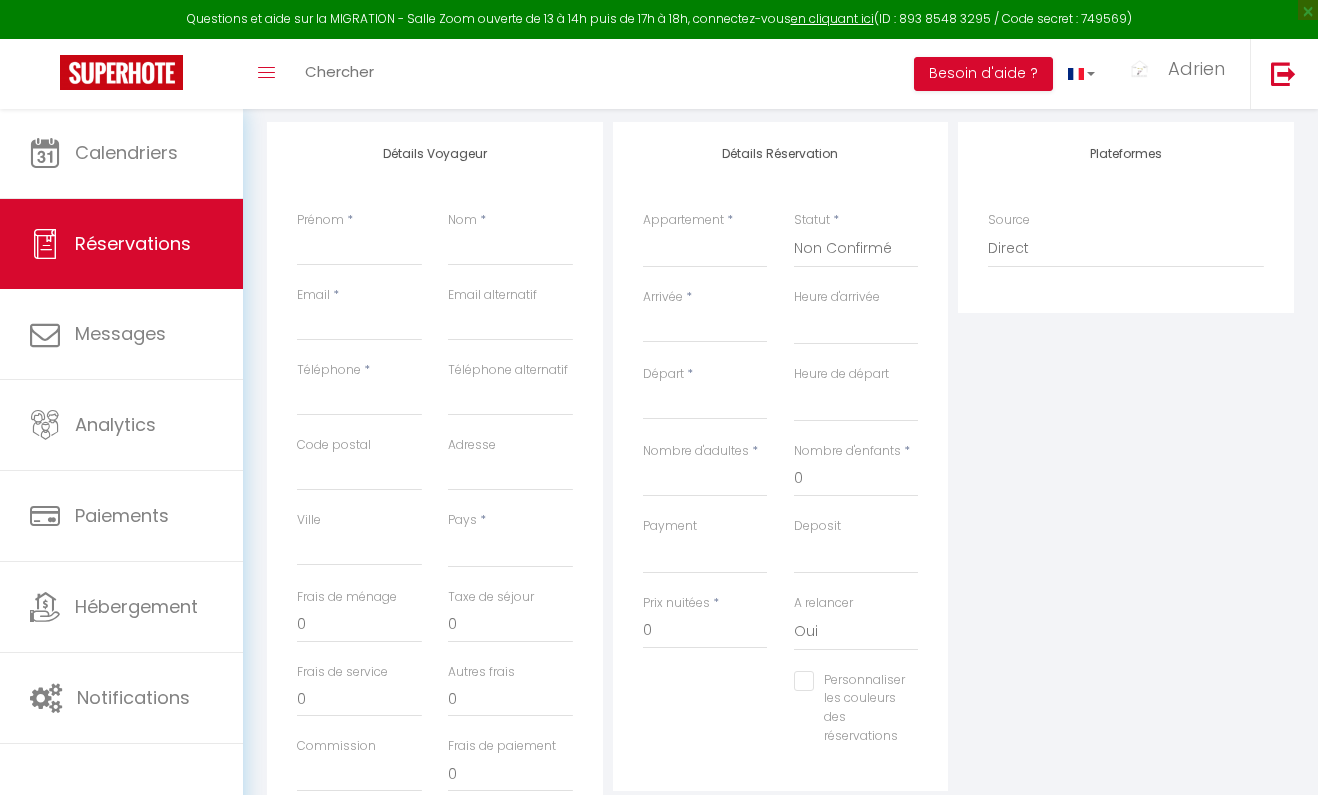 click on "Arrivée" at bounding box center (705, 327) 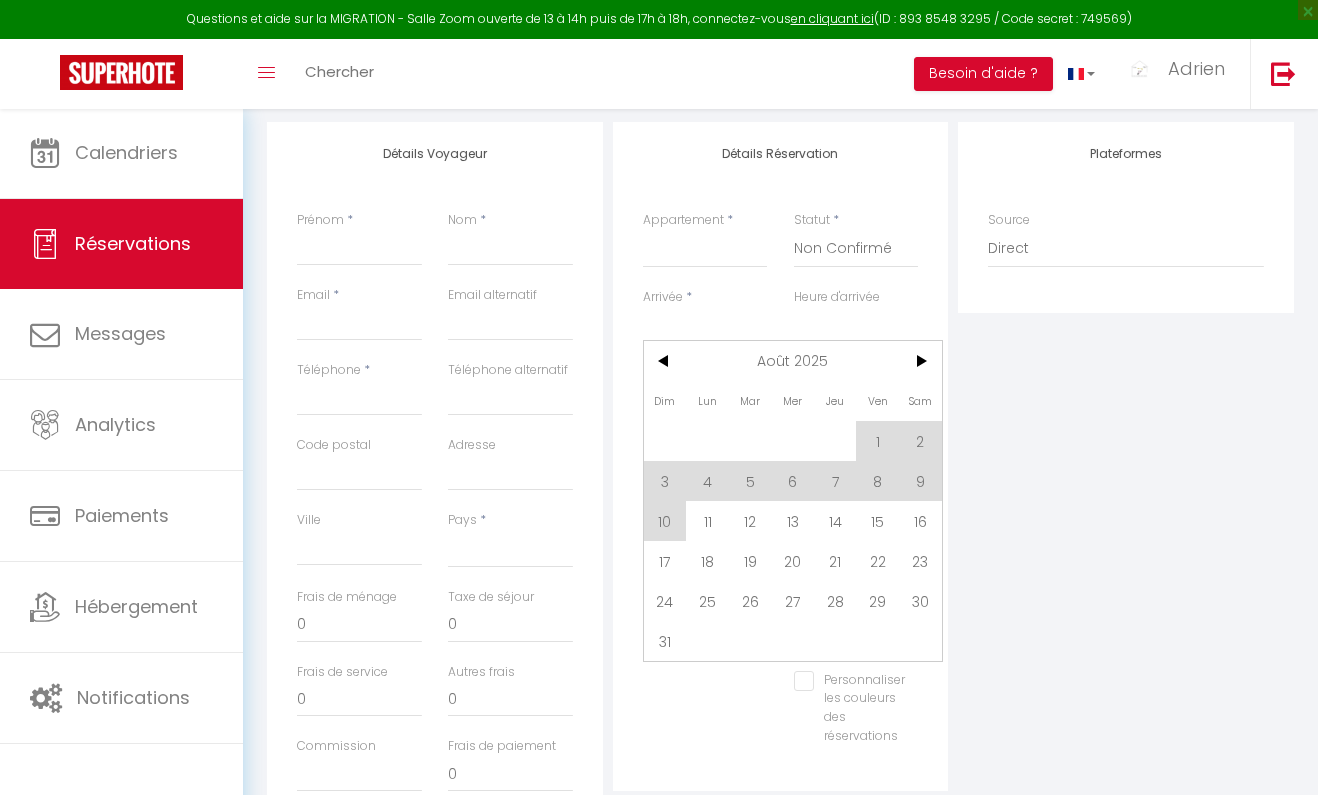 click on "15" at bounding box center (877, 521) 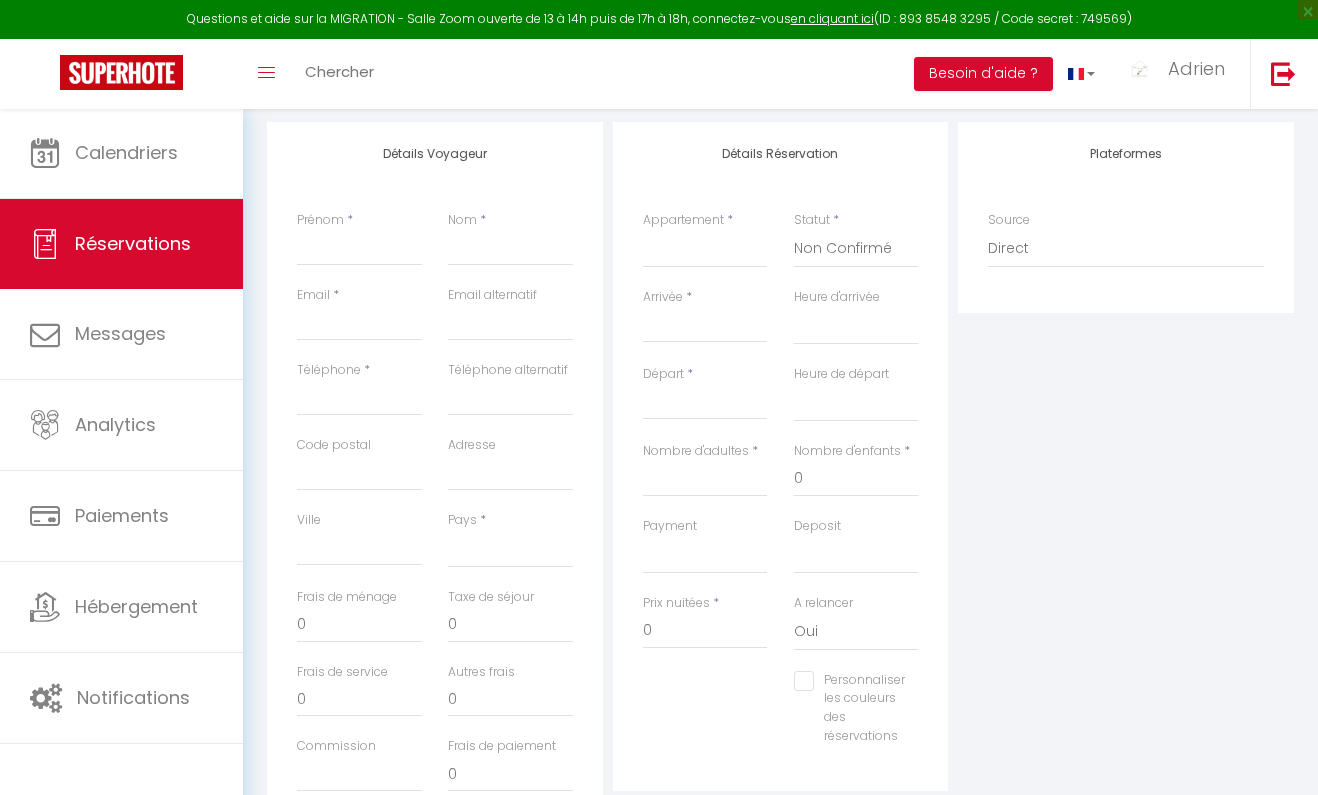select 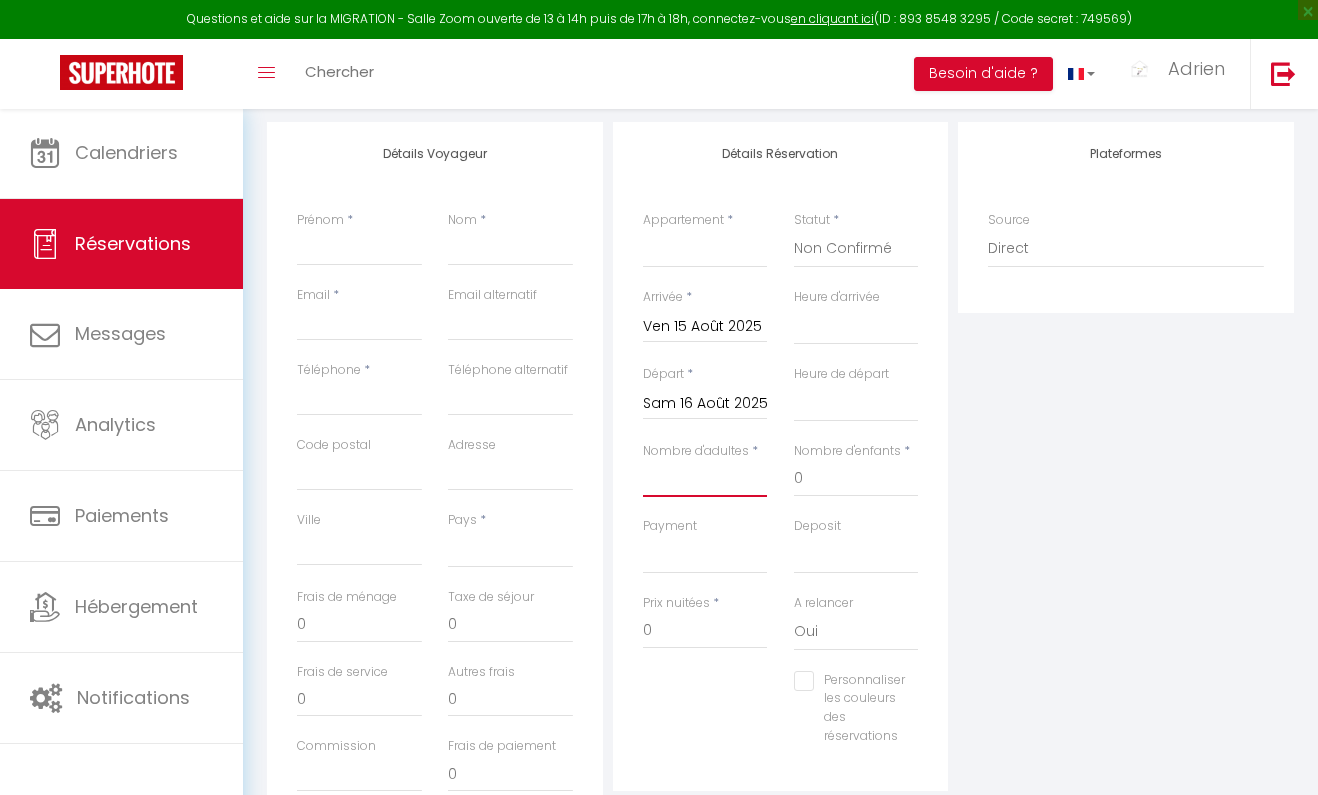 click on "Nombre d'adultes" at bounding box center (705, 479) 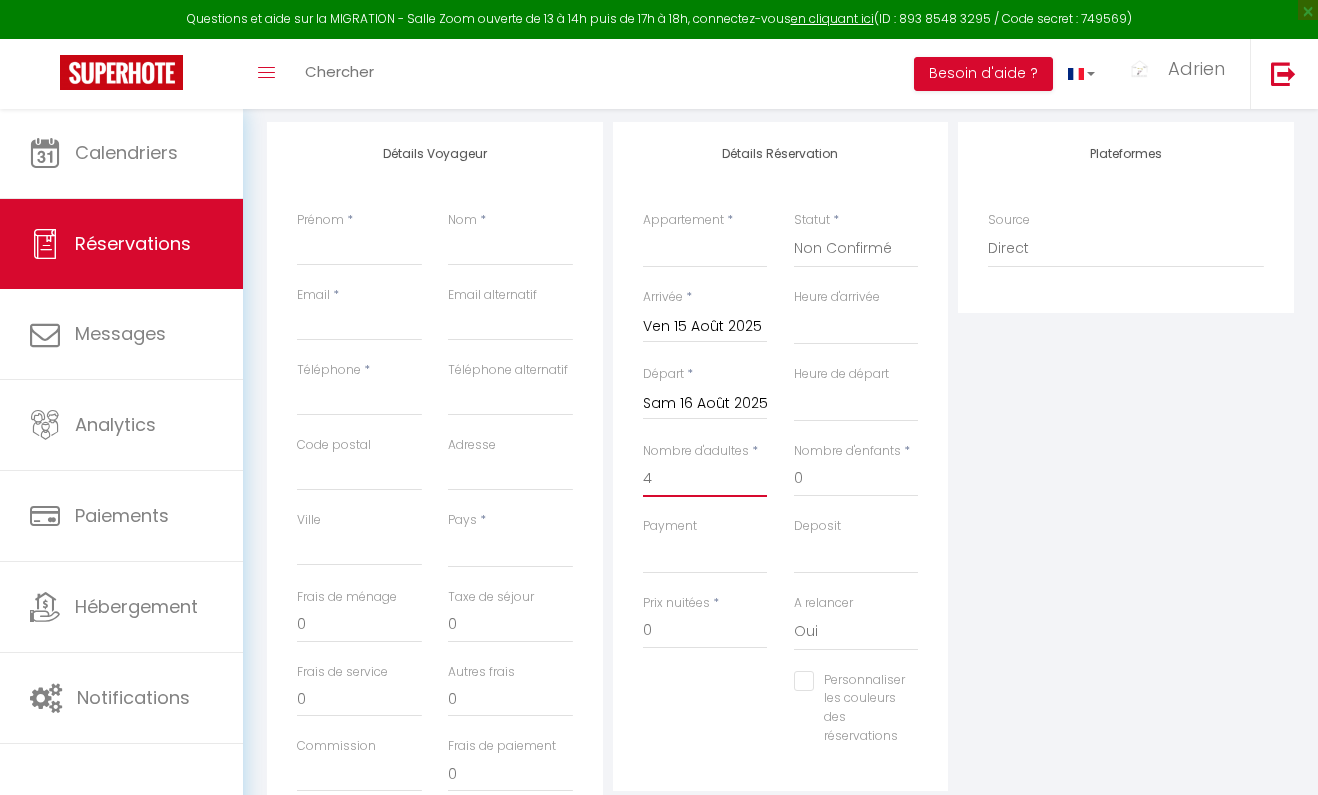 select 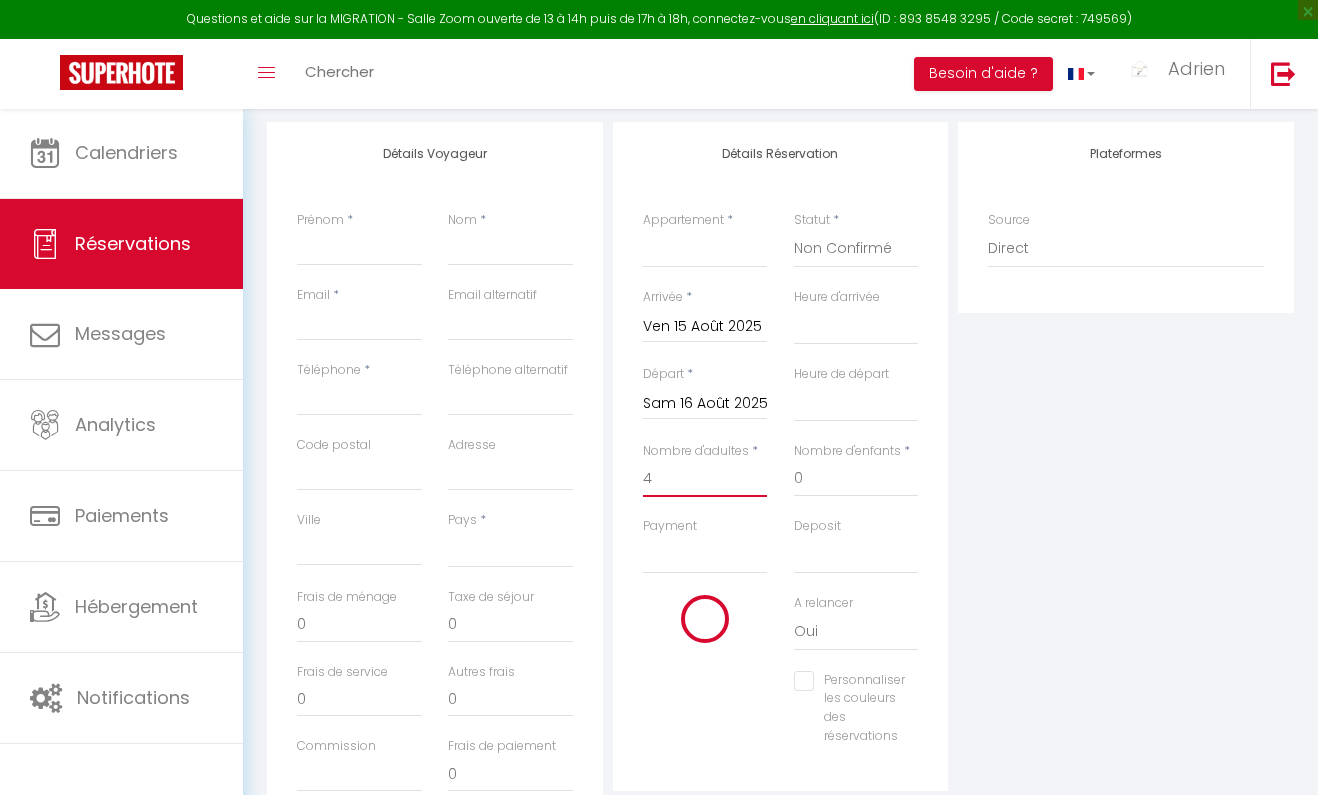 select 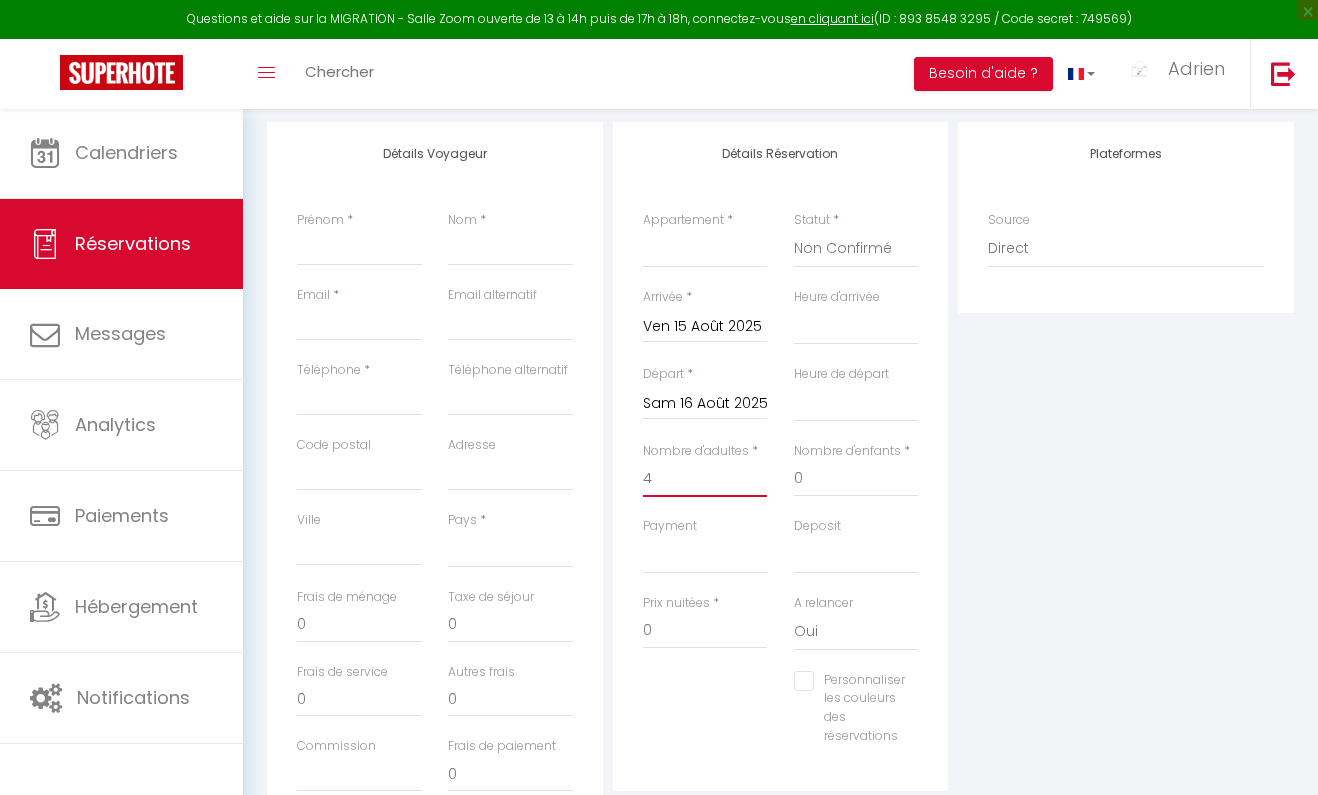 type on "4" 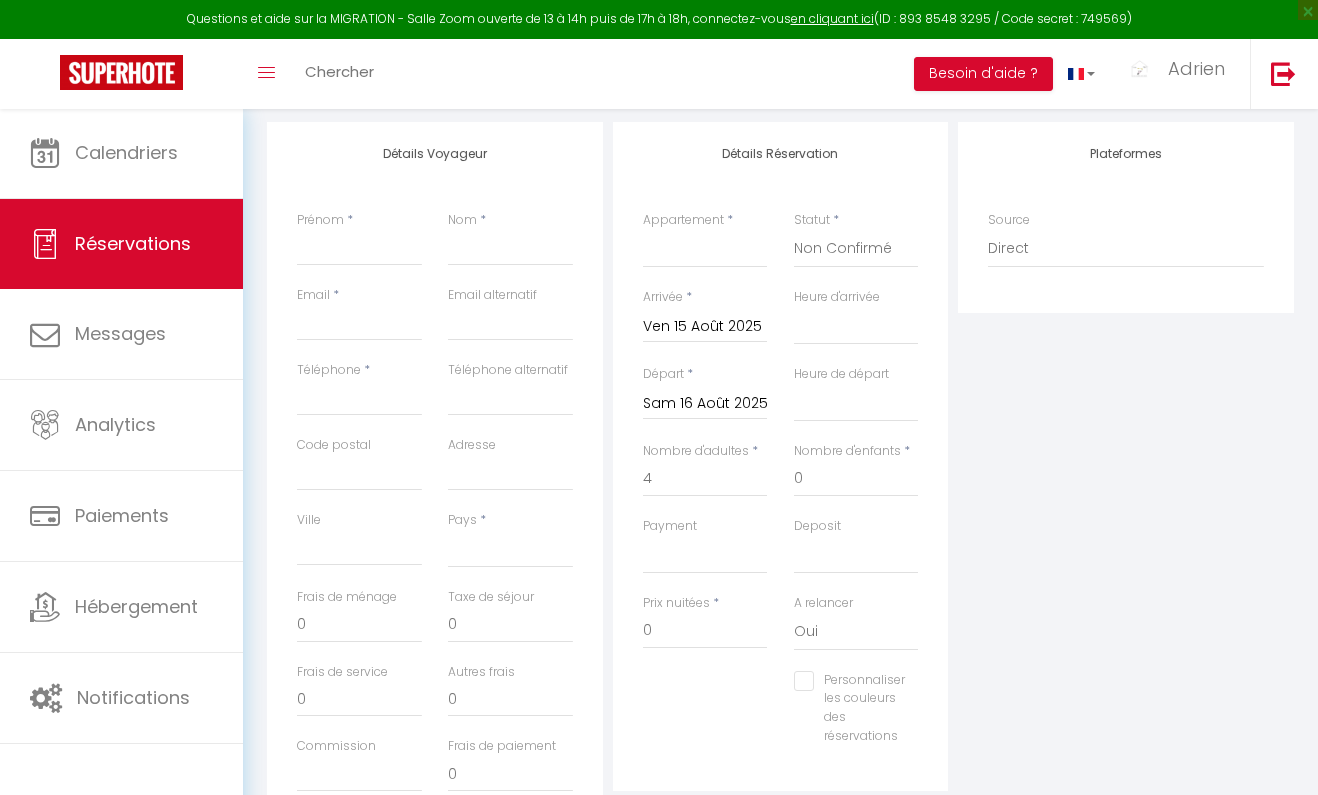 click on "Détails Réservation    Appartement   *     Massao appart Home in Campagne La maison des Papillons Maison Baron Chez Gégène Studio Duplex Evasion Studio Nature Bohème Évasion tranquille en Gâtinais La Strada Maison au calme*parking privé*wifi le Papagallo   Statut   *   Confirmé Non Confirmé Annulé Annulé par le voyageur No Show Request   Arrivée   *       Ven 15 Août 2025         <   Août 2025   >   Dim Lun Mar Mer Jeu Ven Sam   1 2 3 4 5 6 7 8 9 10 11 12 13 14 15 16 17 18 19 20 21 22 23 24 25 26 27 28 29 30 31     <   2025   >   Janvier Février Mars Avril Mai Juin Juillet Août Septembre Octobre Novembre Décembre     <   2020 - 2029   >   2020 2021 2022 2023 2024 2025 2026 2027 2028 2029     Heure d'arrivée   00:00 00:30 01:00 01:30 02:00 02:30 03:00 03:30 04:00 04:30 05:00 05:30 06:00 06:30 07:00 07:30 08:00 08:30 09:00 09:30 10:00 10:30 11:00 11:30 12:00 12:30 13:00 13:30 14:00 14:30 15:00 15:30 16:00 16:30 17:00 17:30 18:00 18:30 19:00 19:30 20:00 20:30 21:00 21:30 22:00 22:30 23:00" at bounding box center (781, 456) 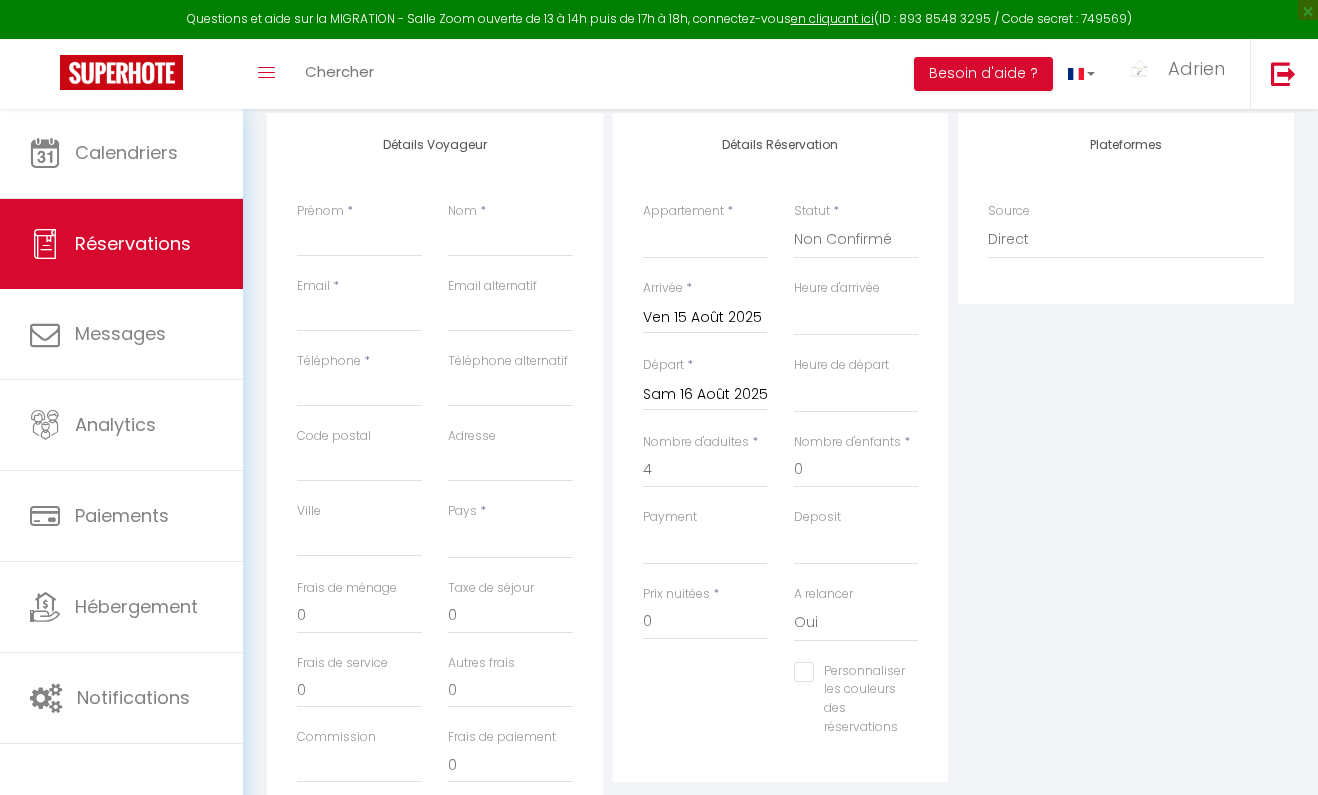 scroll, scrollTop: 248, scrollLeft: 0, axis: vertical 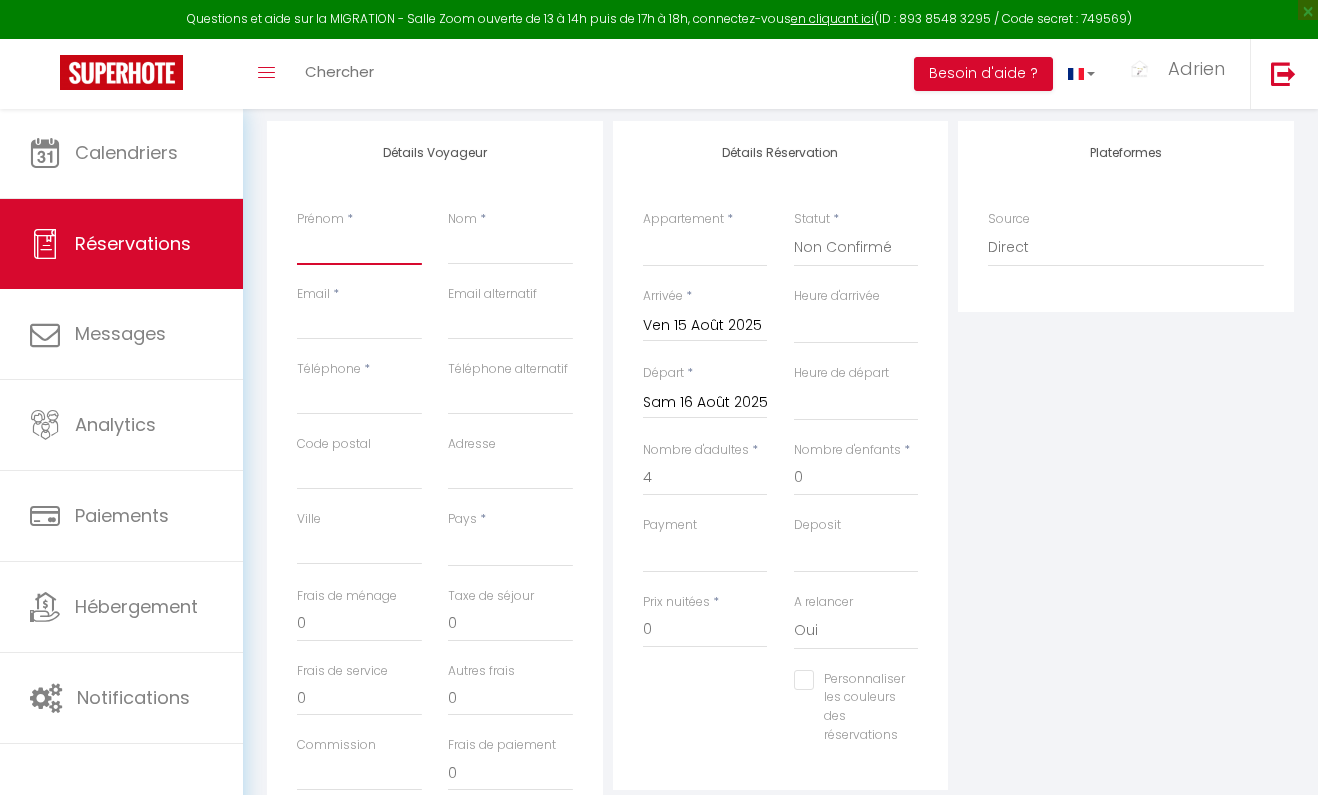 type on "M" 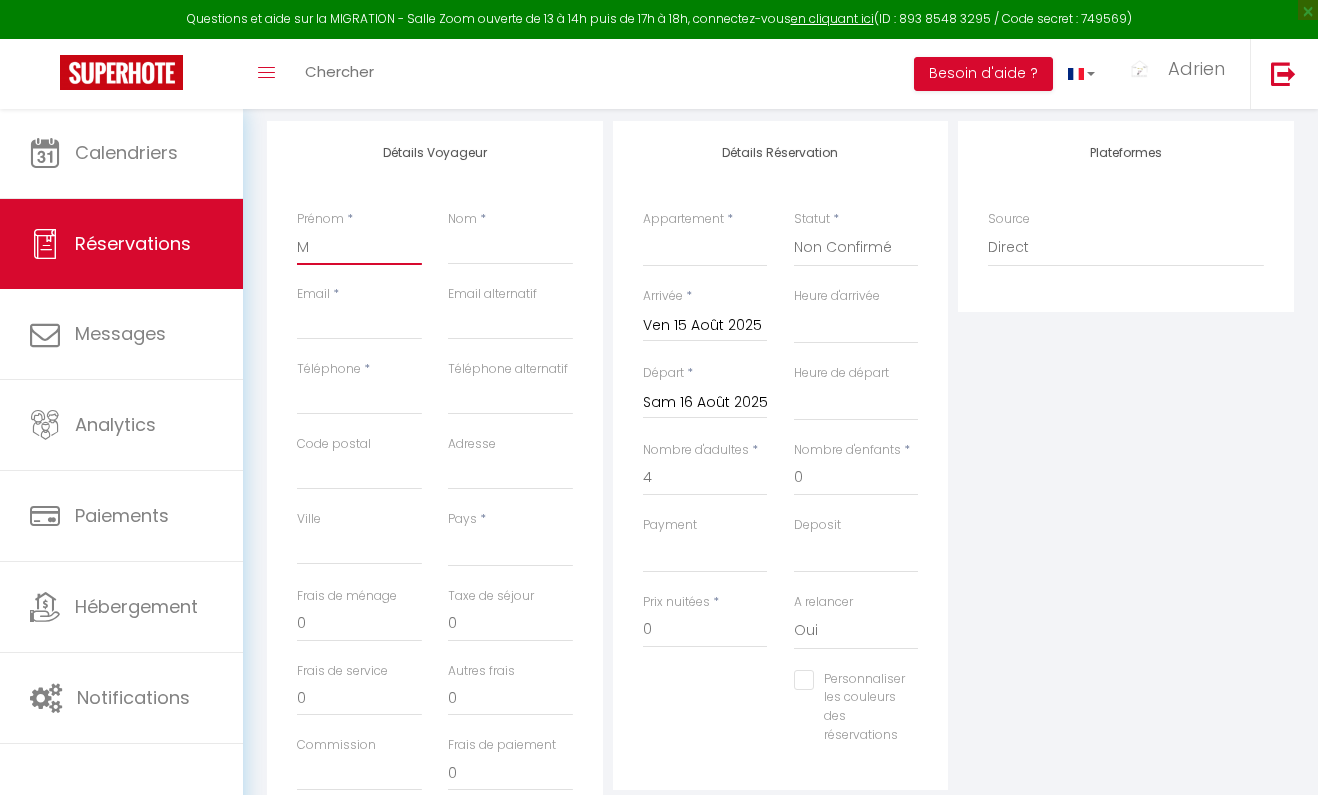 select 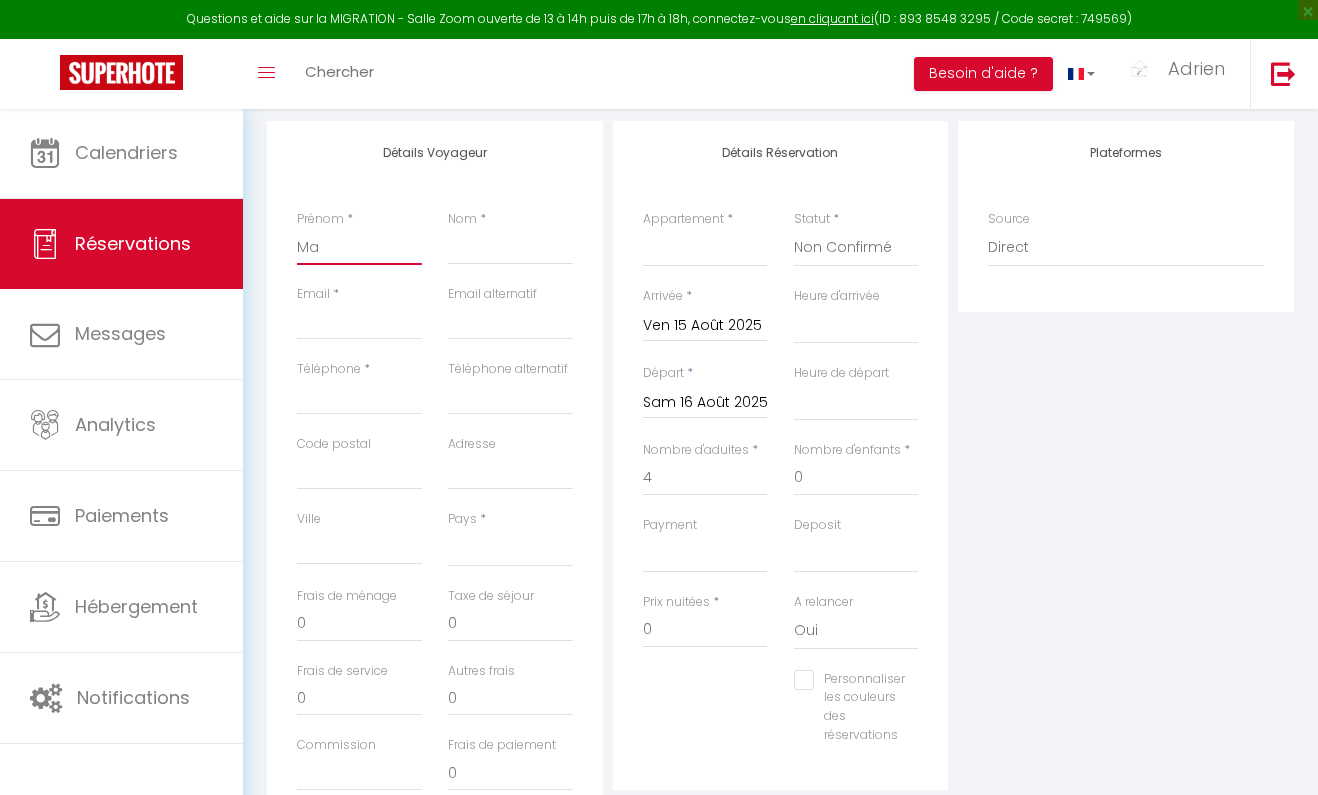 select 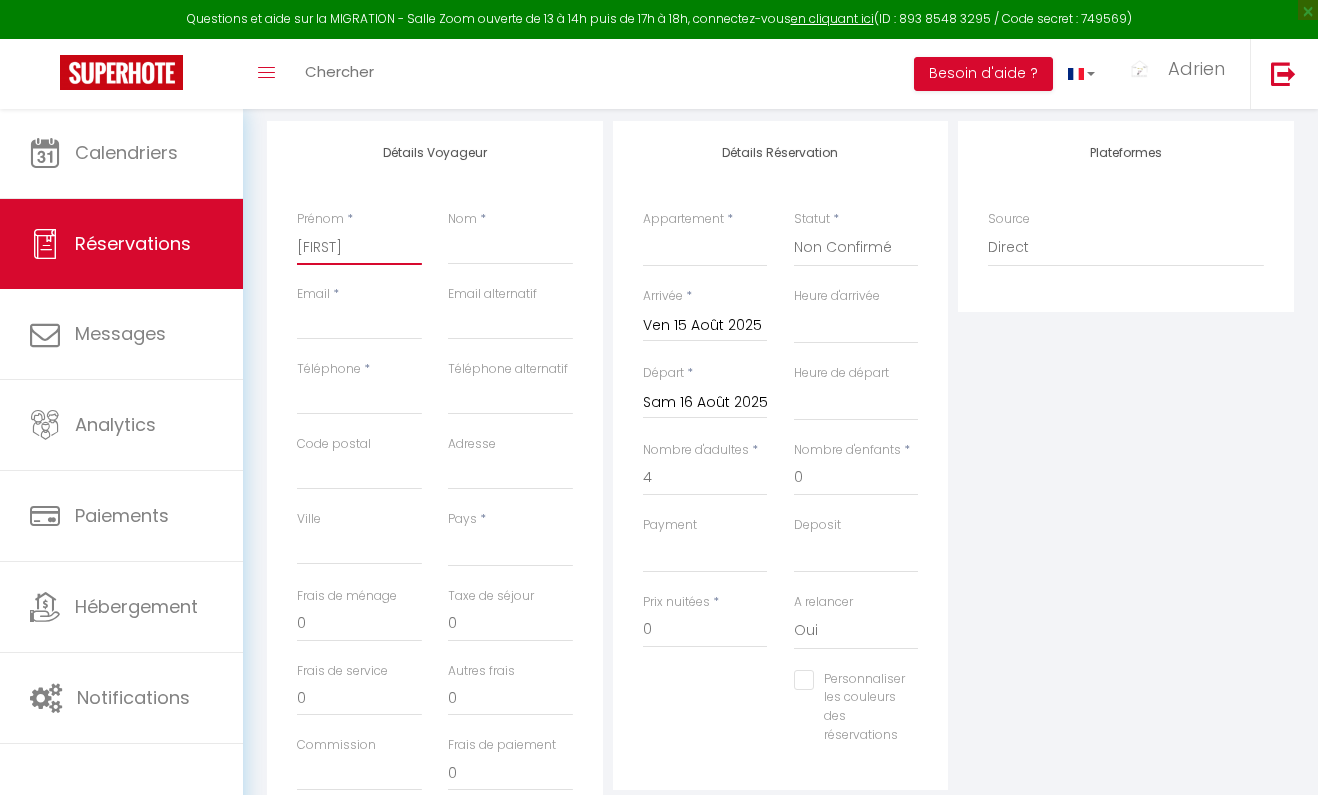 select 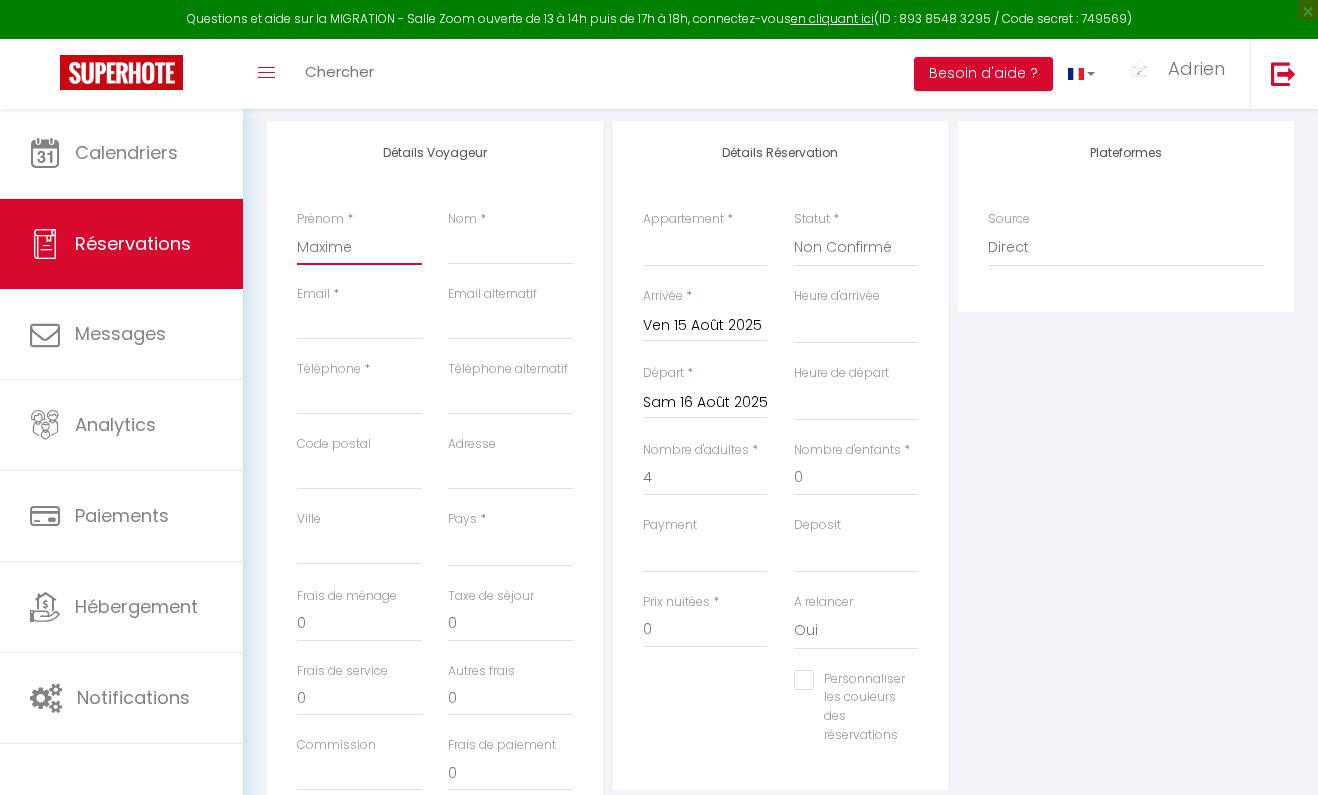 select 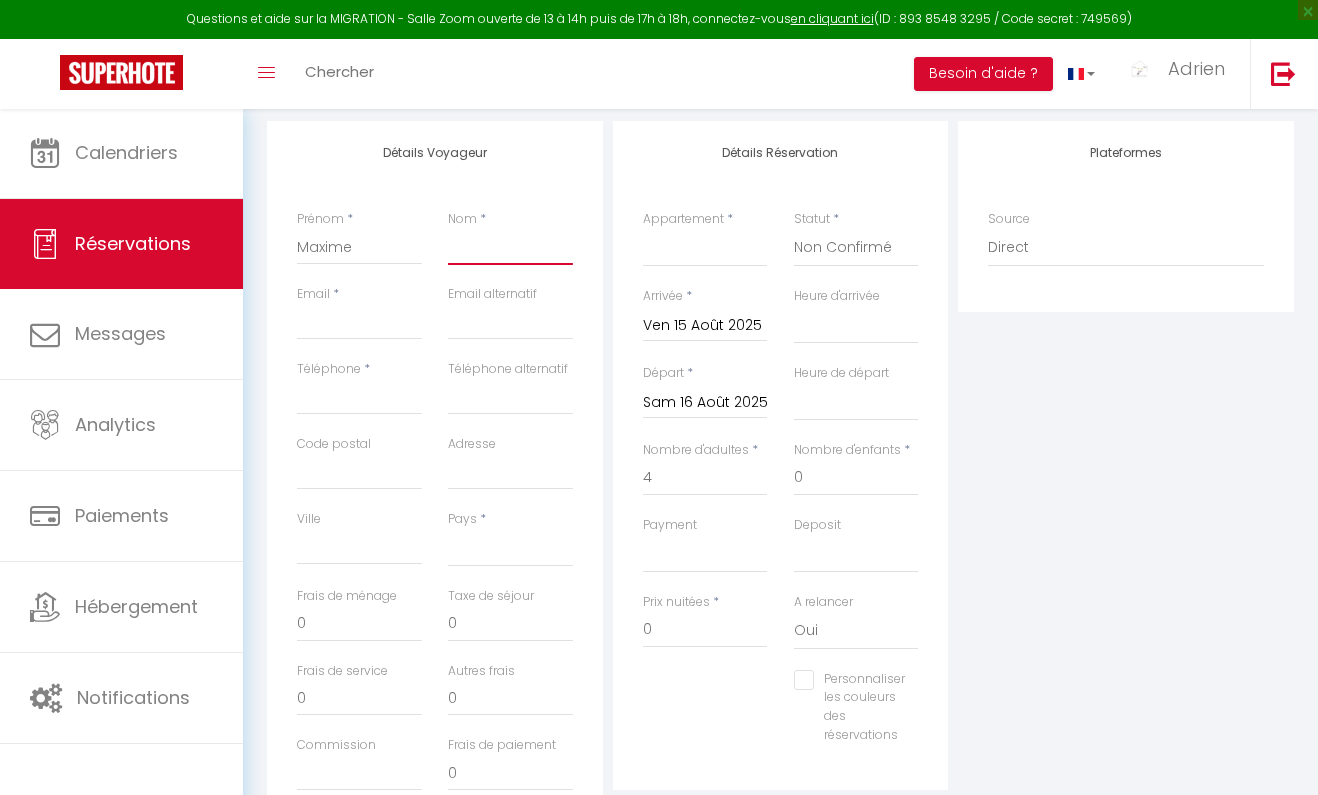 type on "P" 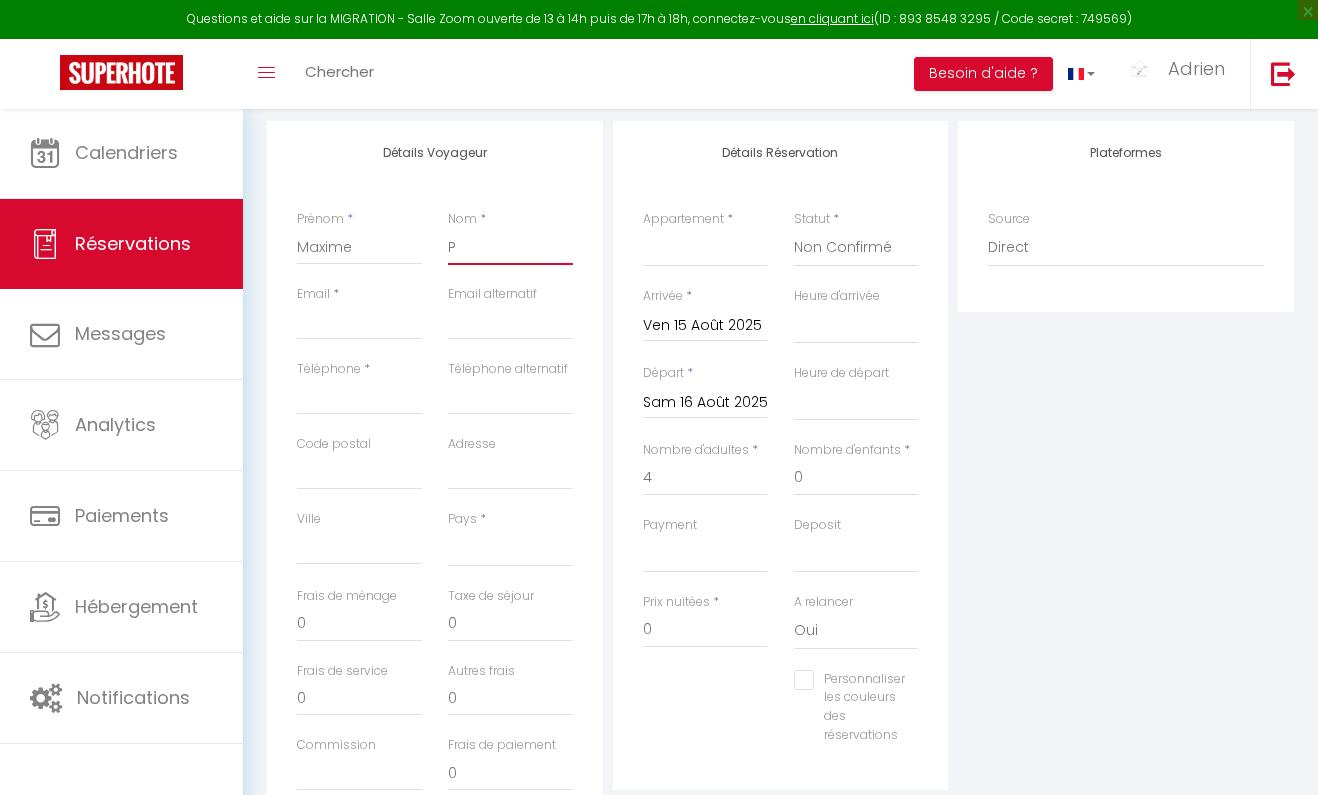 select 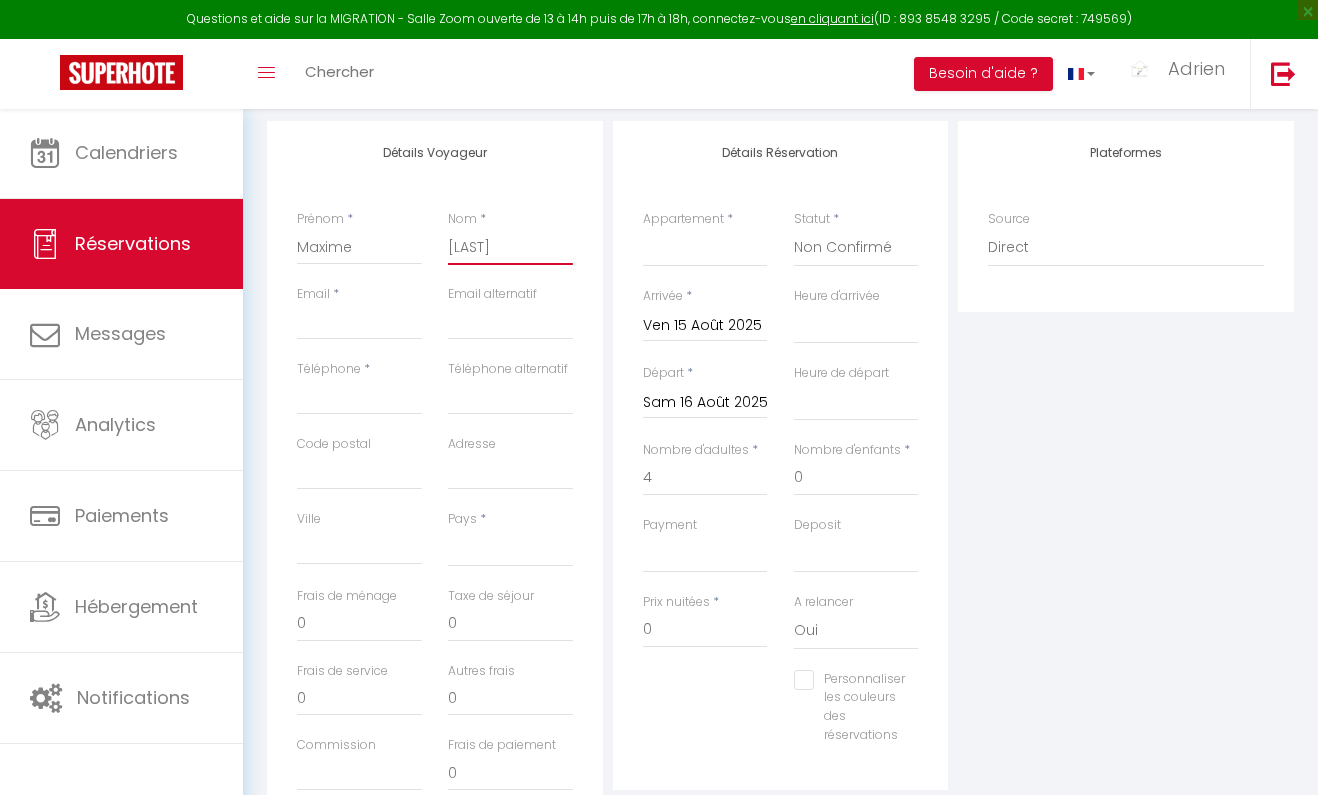 select 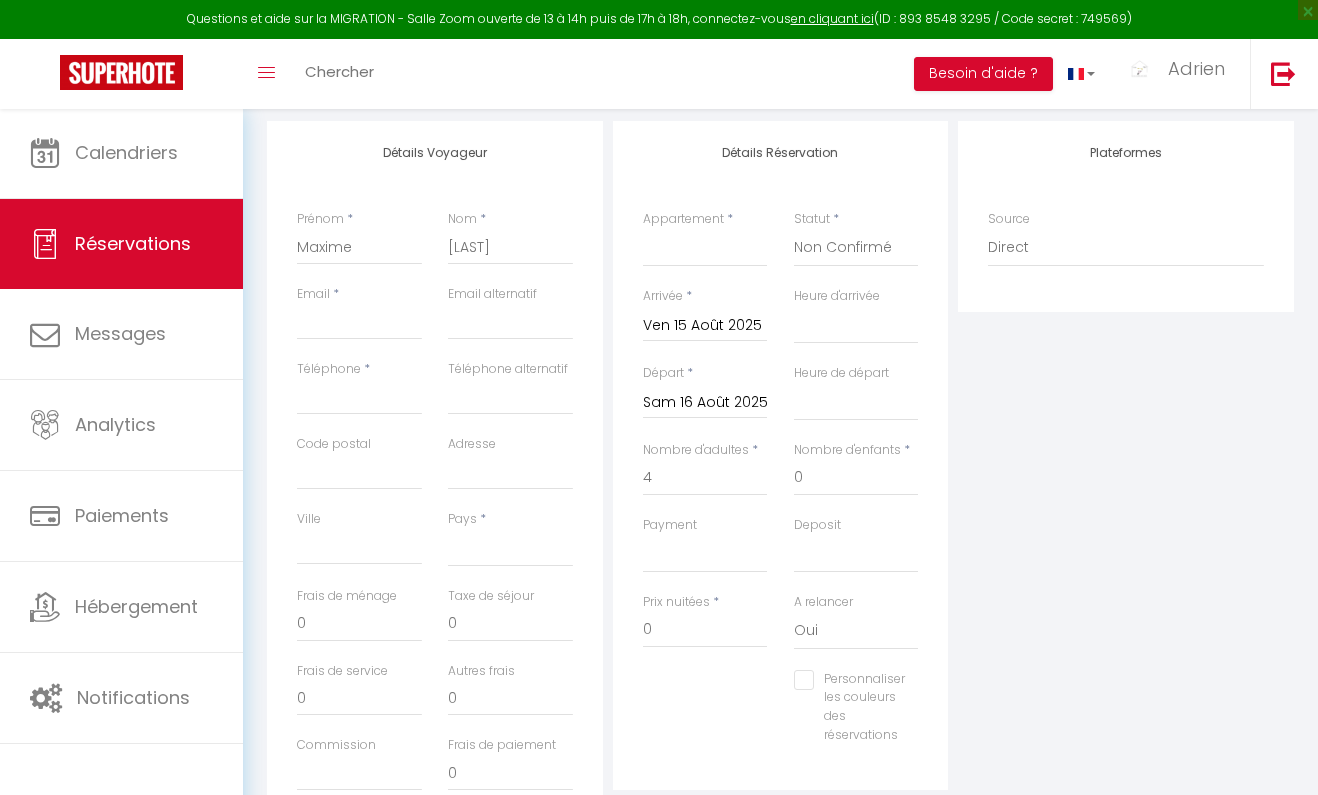 click on "Détails Voyageur   Prénom   *   Maxime   Nom   *   Pierrepont   Email   *     Email alternatif       Téléphone   *     Téléphone alternatif     Code postal     Adresse     Ville     Pays   *   France
Portugal
Afghanistan
Albania
Algeria
American Samoa
Andorra
Angola
Anguilla
Antarctica
Antigua and Barbuda
Argentina
Armenia
Aruba
Australia
Austria
Azerbaijan
Bahamas
Bahrain
0     0" at bounding box center (435, 478) 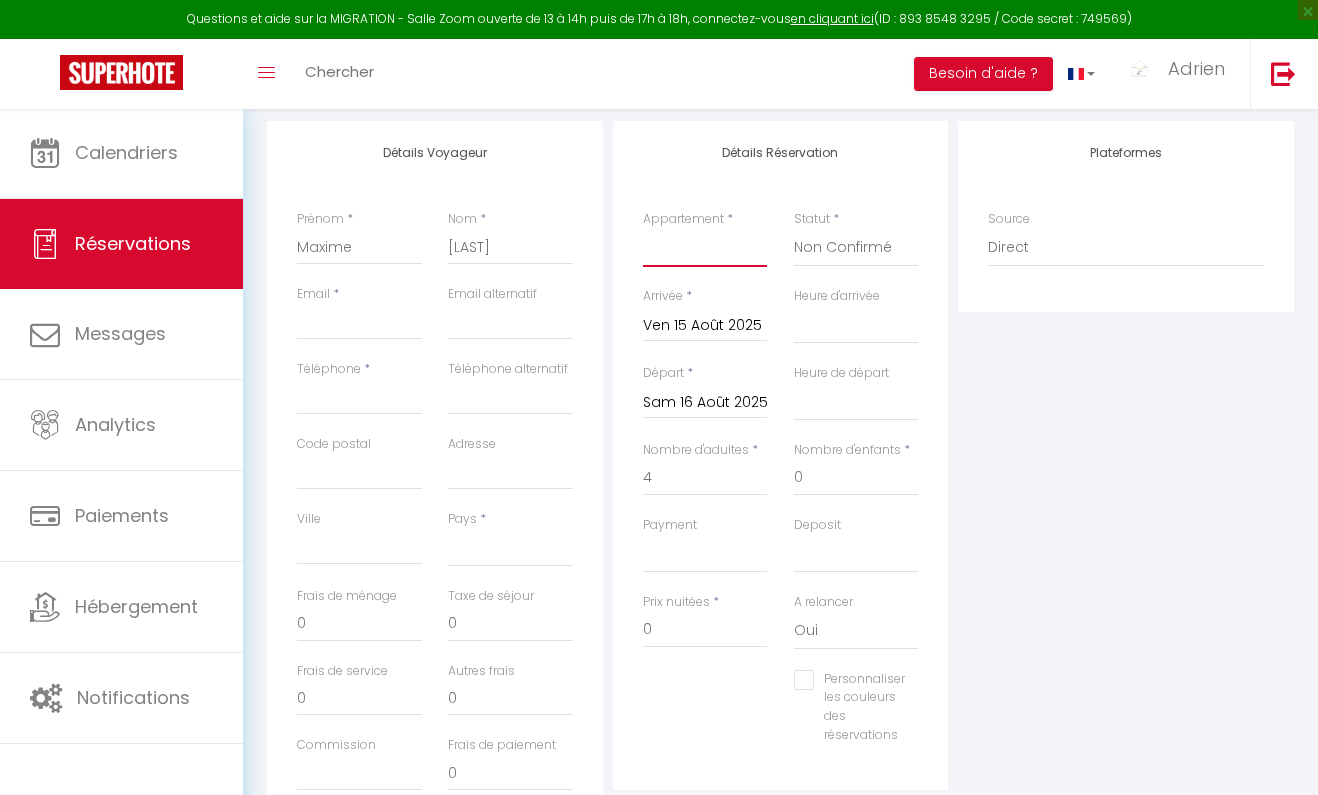 click on "Massao appart Home in Campagne La maison des Papillons Maison Baron Chez Gégène Studio Duplex Evasion Studio Nature Bohème Évasion tranquille en Gâtinais La Strada Maison au calme*parking privé*wifi le Papagallo" at bounding box center (705, 248) 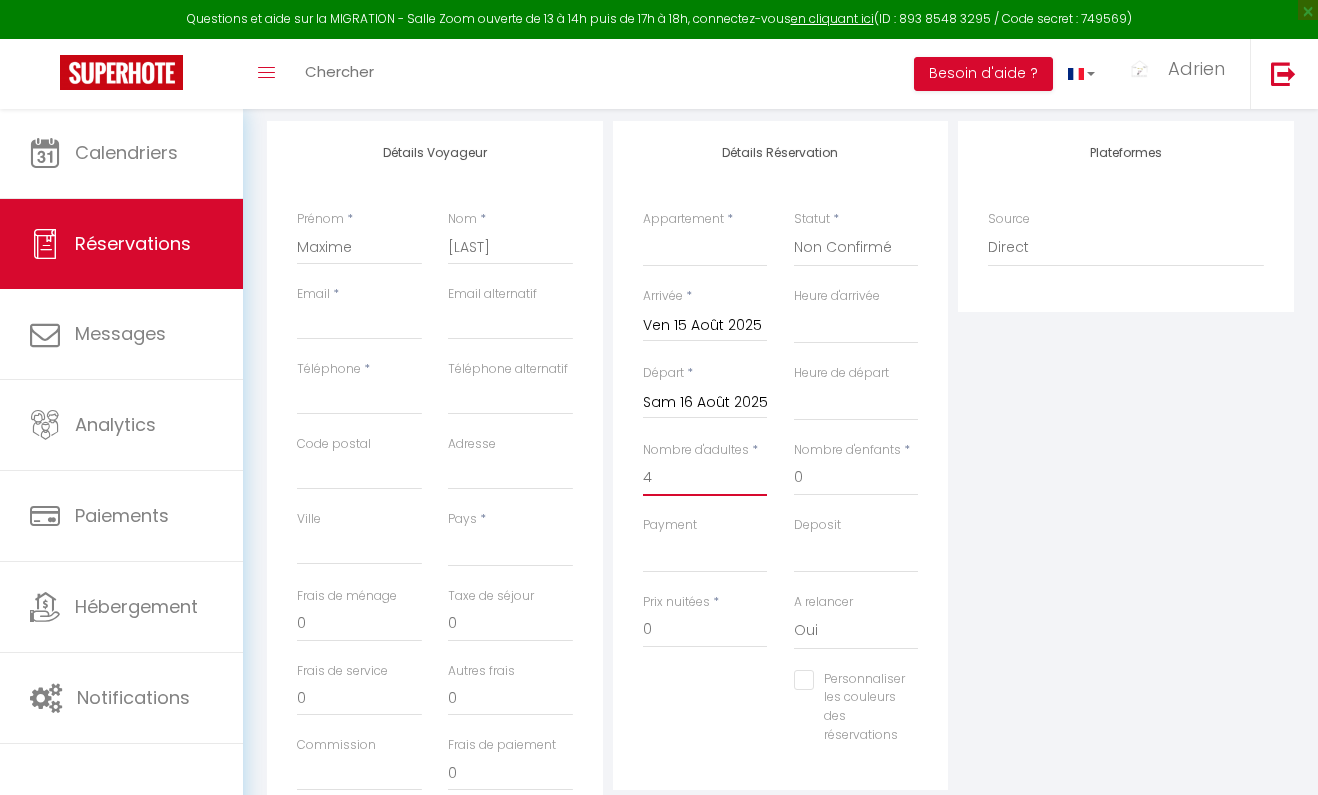 click on "4" at bounding box center [705, 478] 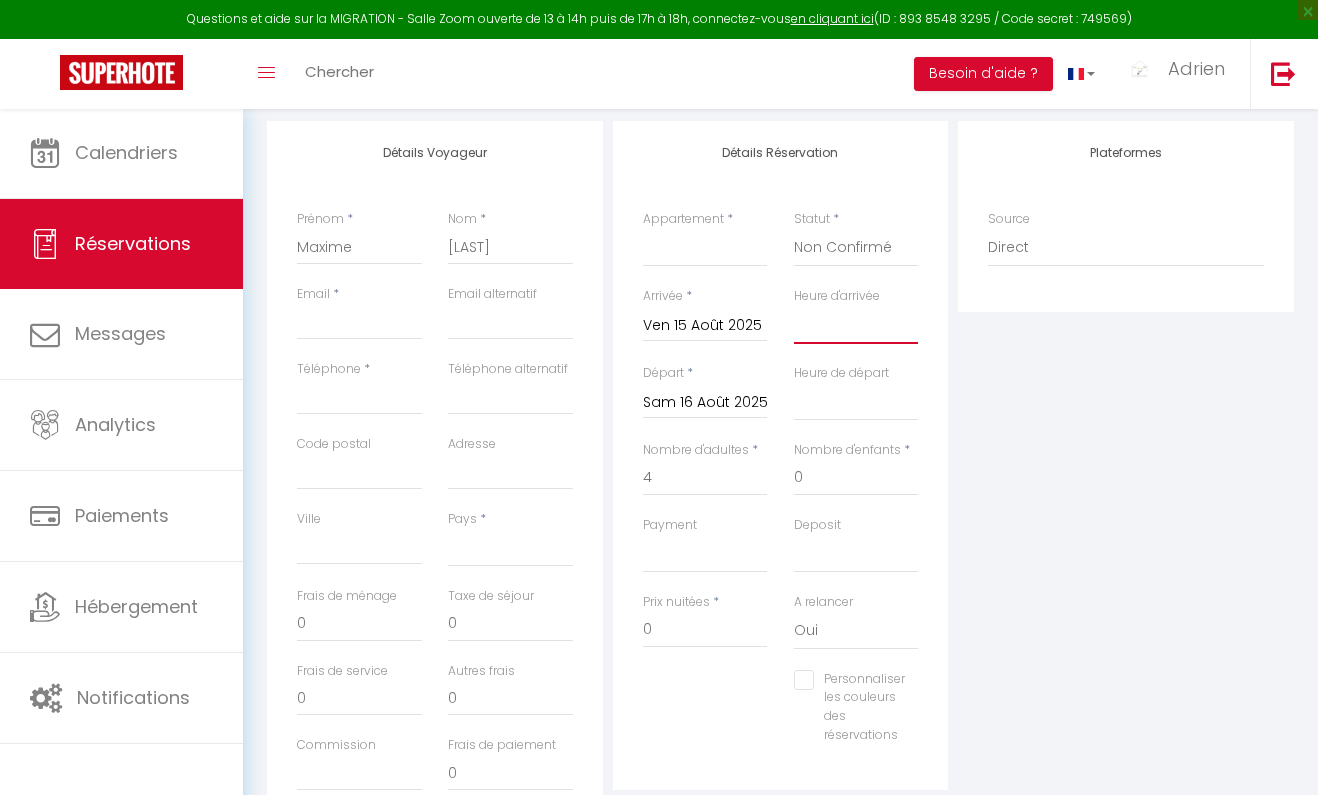 select on "17:00" 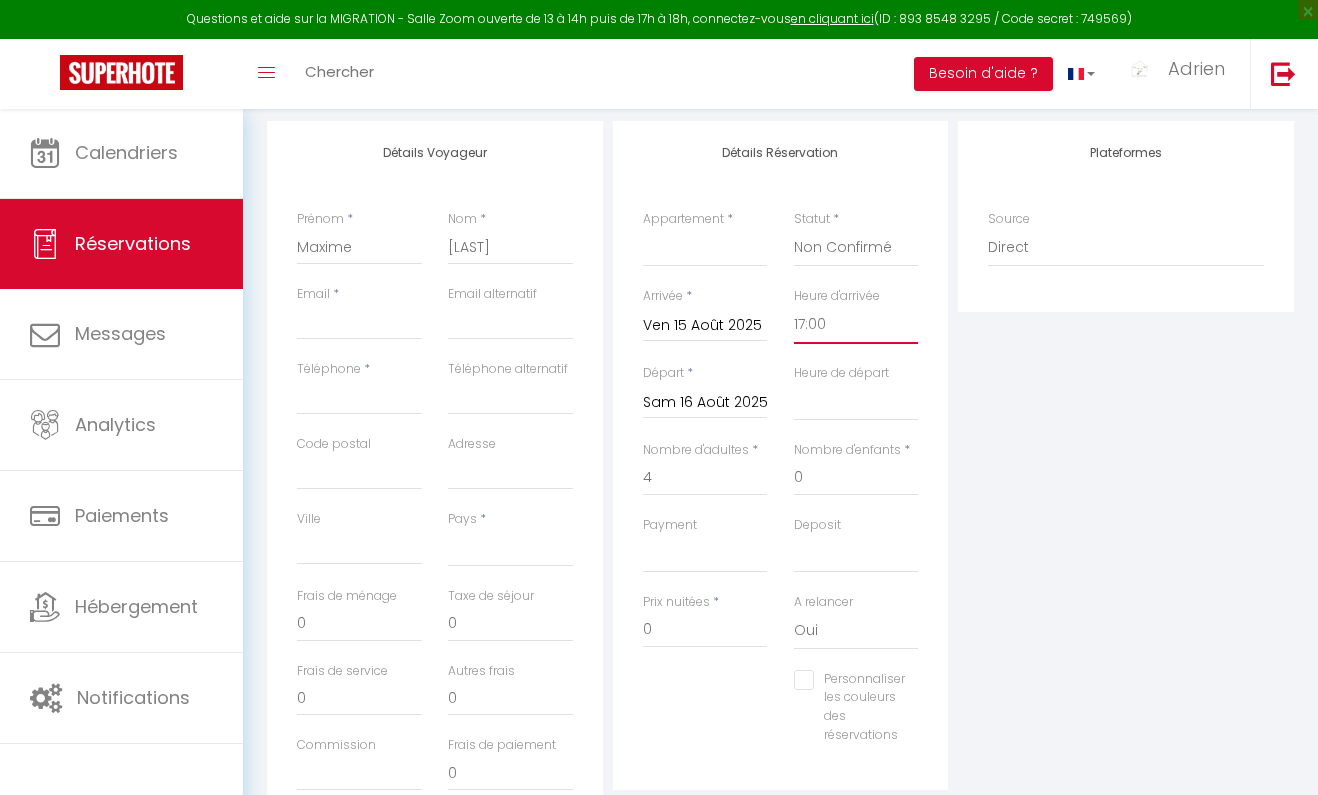 select 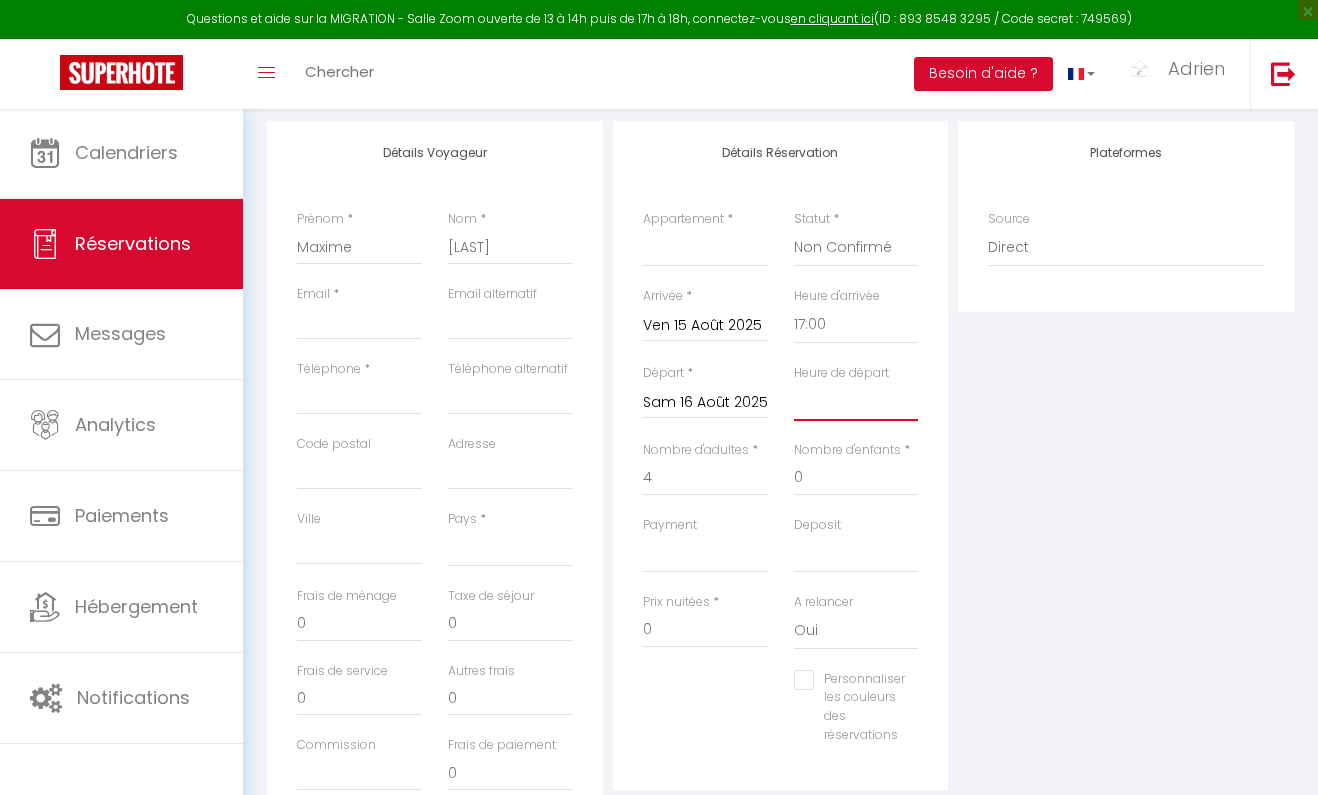 select on "10:00" 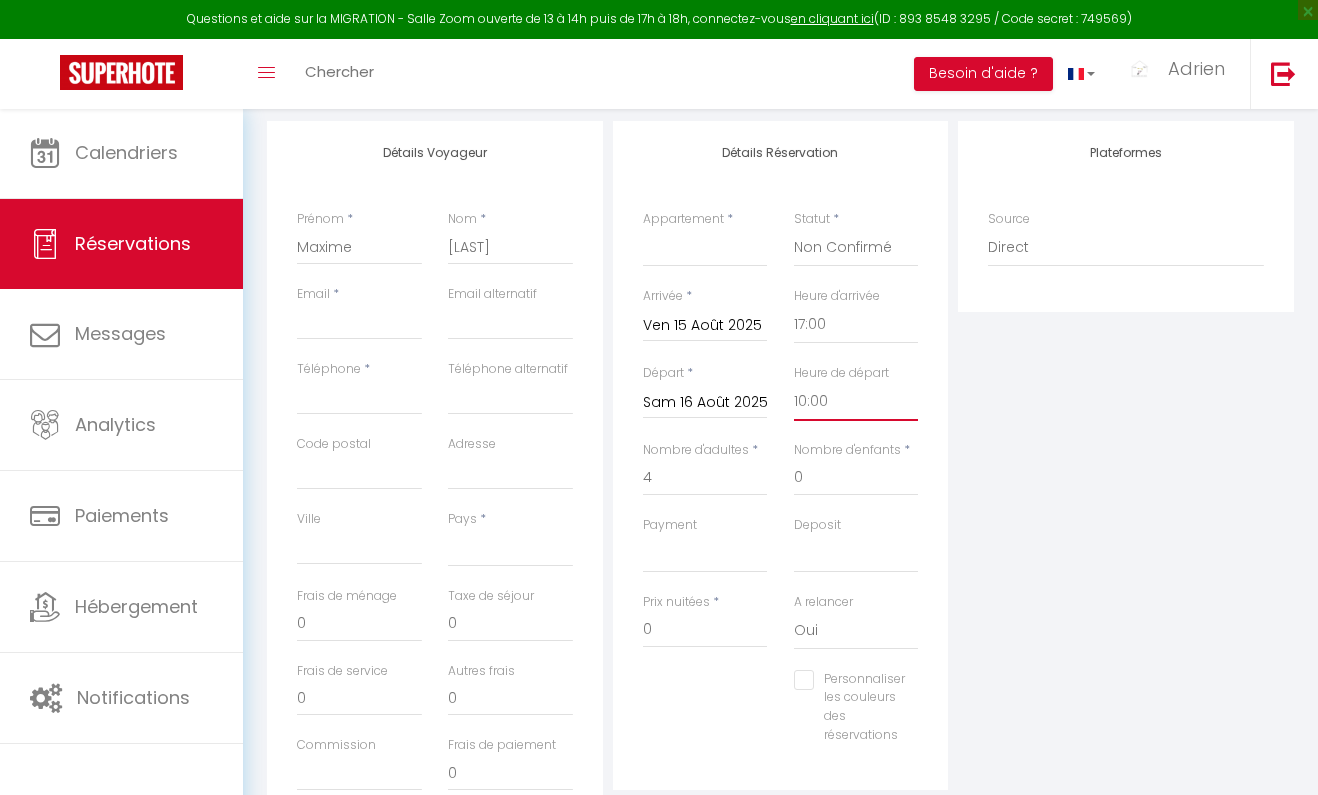 select 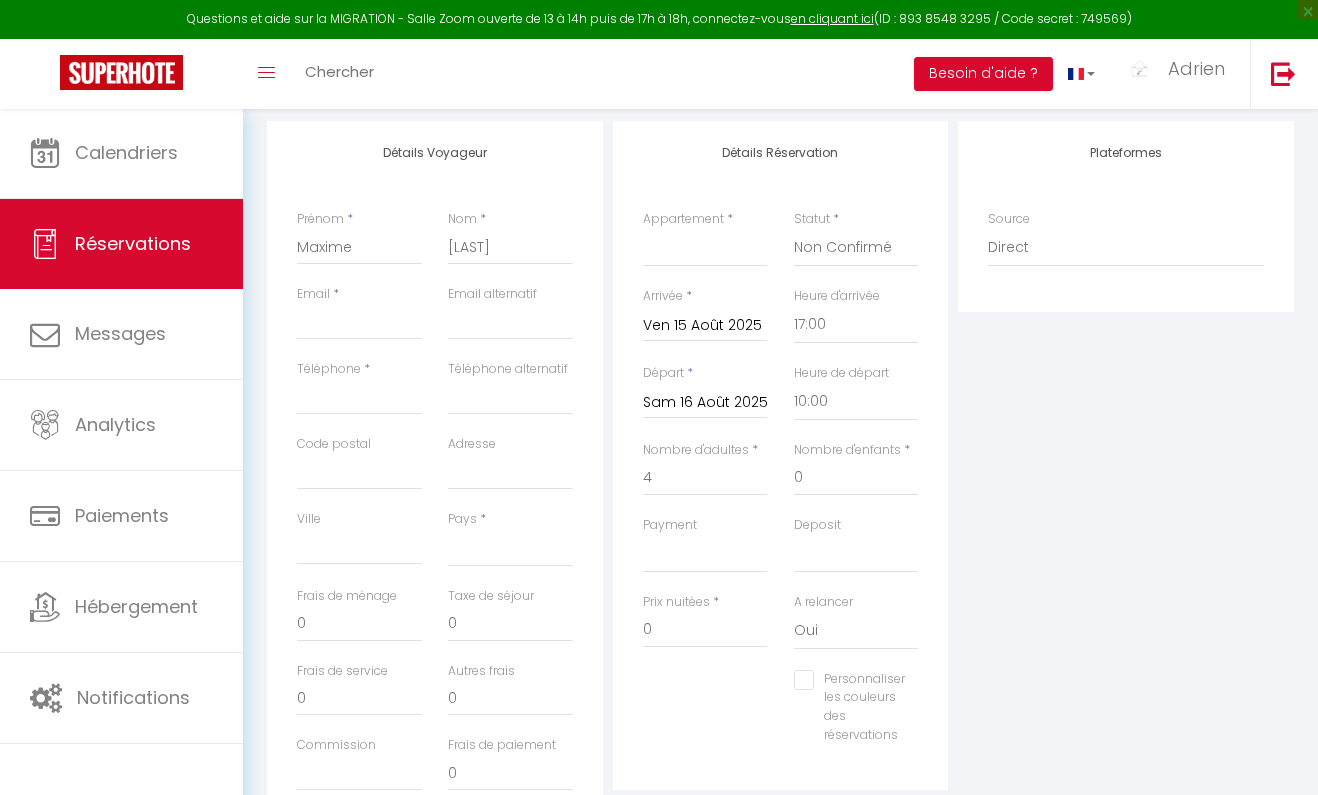 click on "Personnaliser les couleurs des réservations     #D7092E" at bounding box center [781, 717] 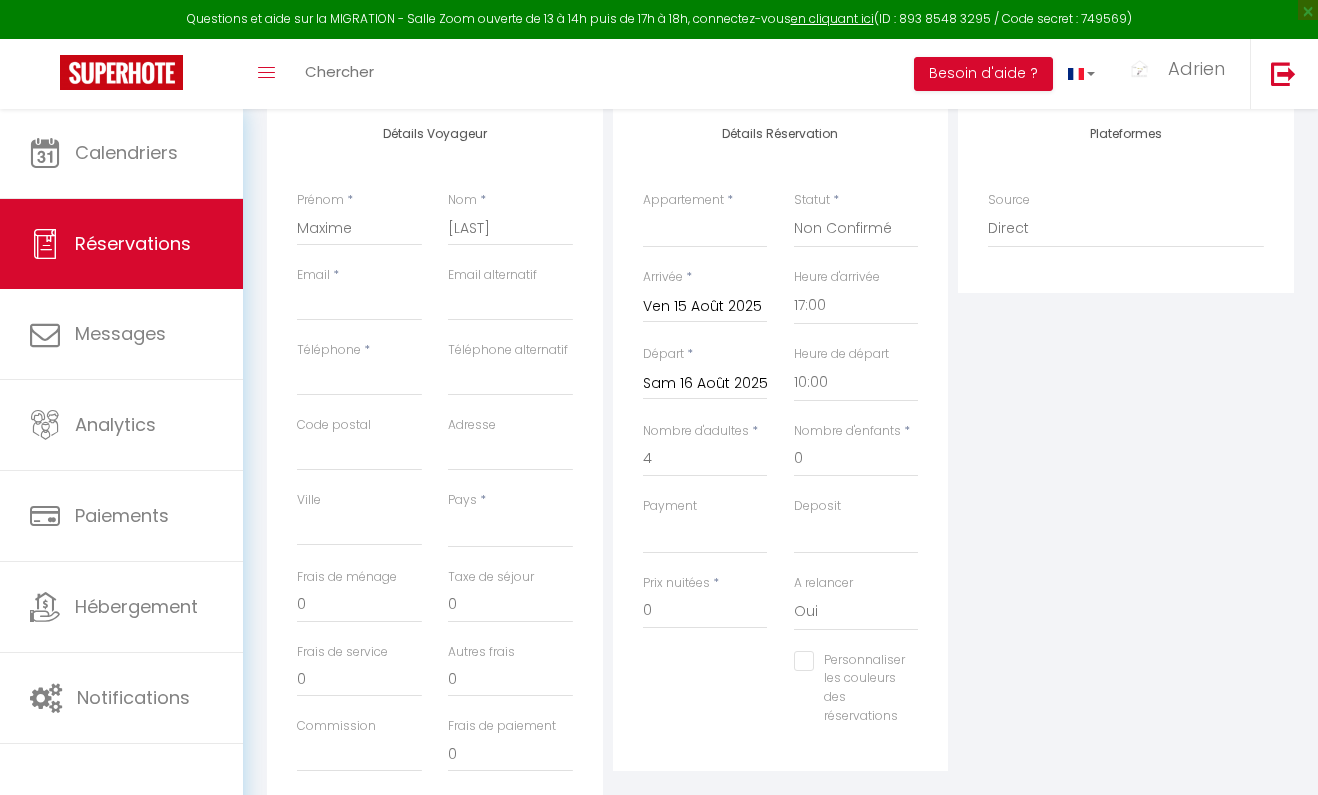 scroll, scrollTop: 270, scrollLeft: 0, axis: vertical 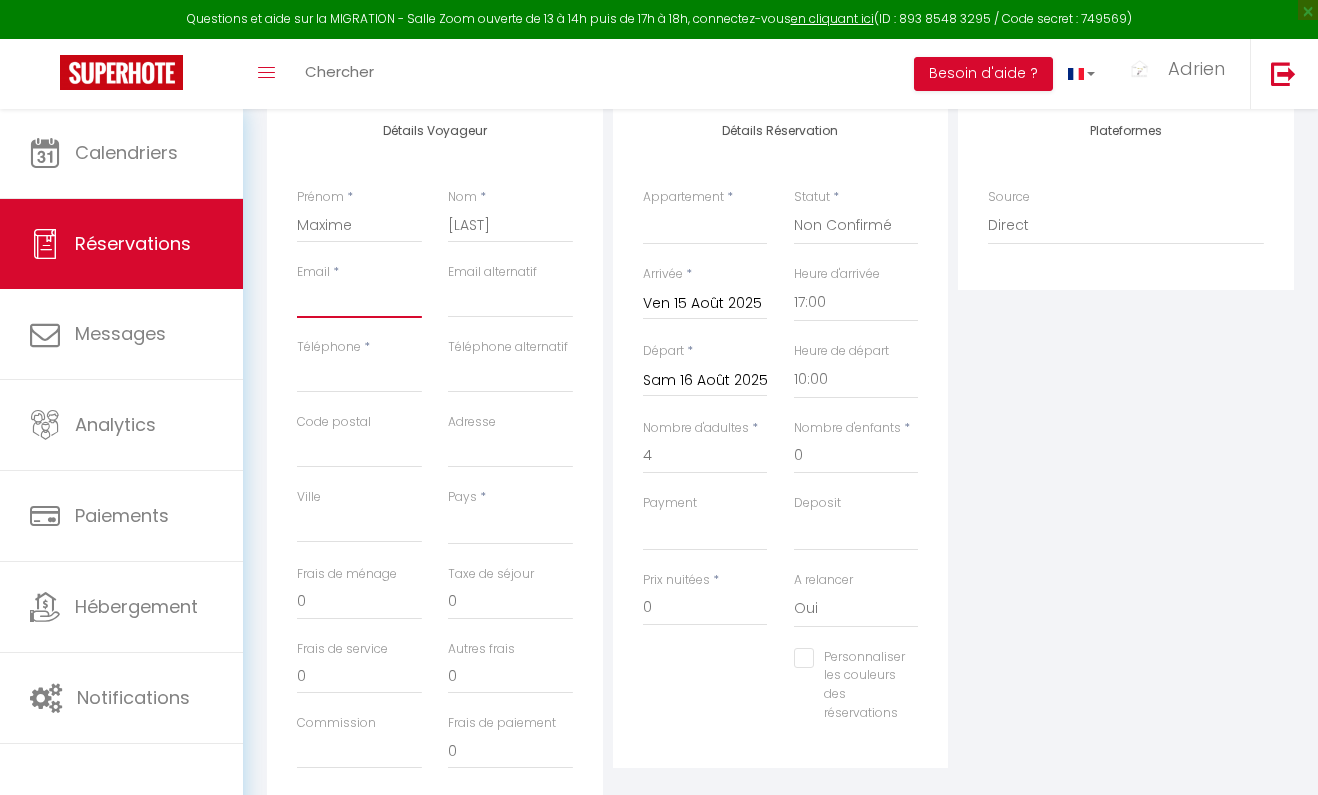 paste on "maxime.pierrepont@gmail.com" 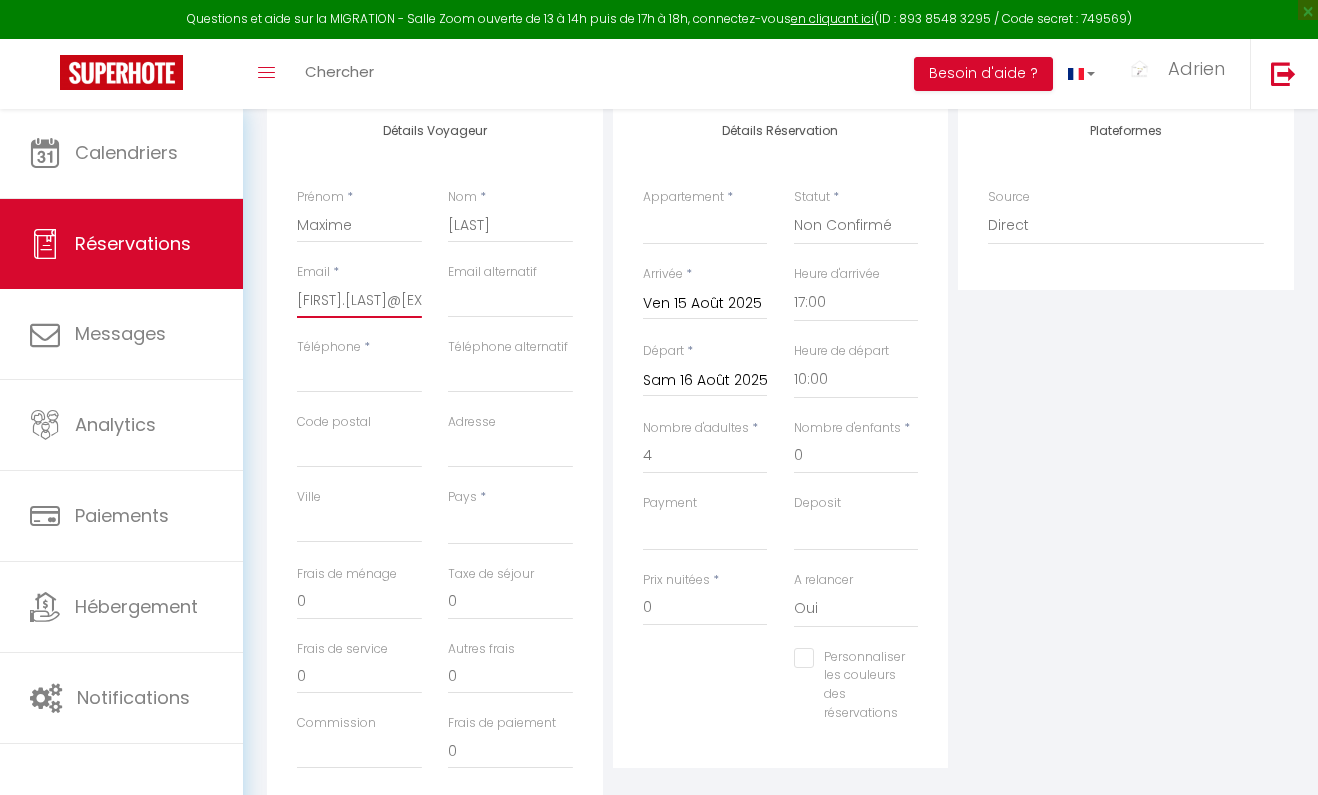 select 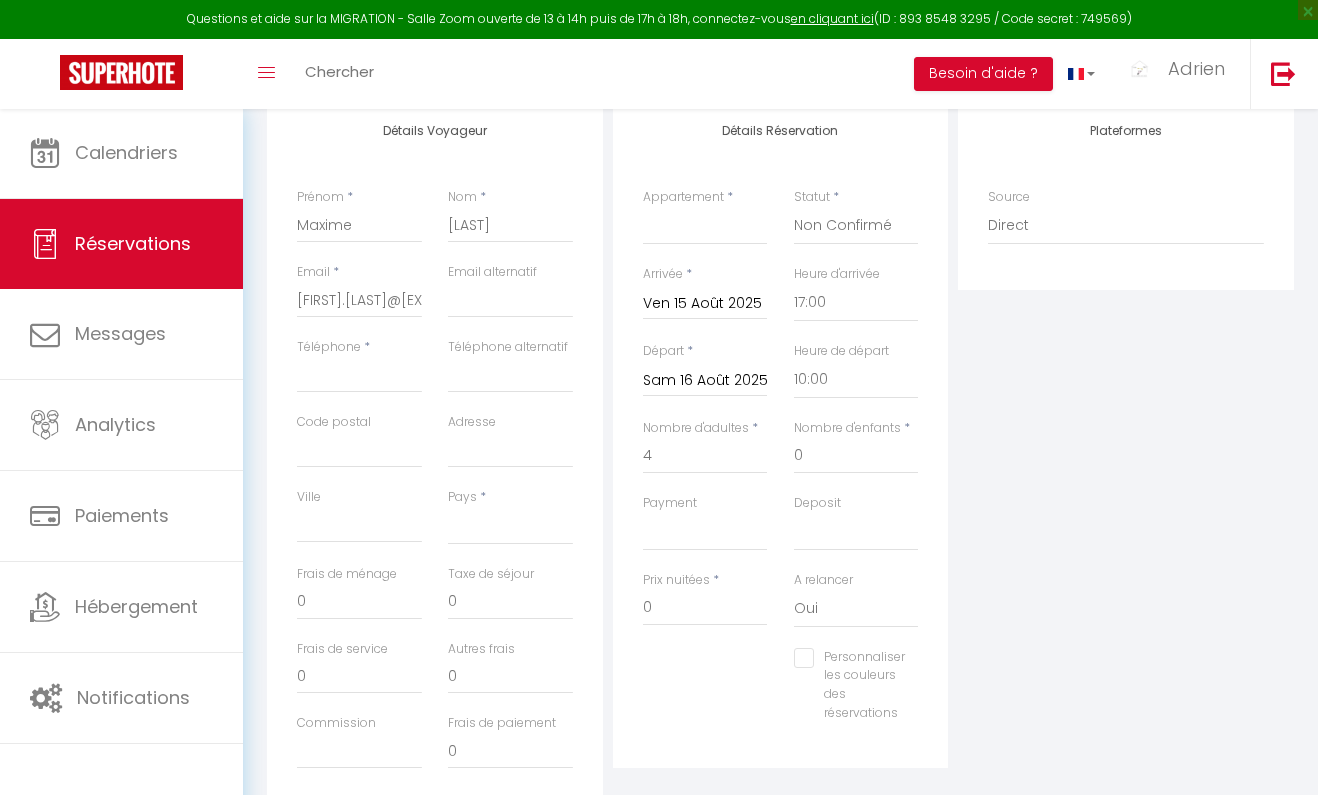 click on "Plateformes    Source
Direct
Airbnb.com
Booking.com
Chalet montagne
Expedia
Gite de France
Homeaway
Homeaway iCal
Homeaway.com
Hotels.com
Housetrip.com
Ical" at bounding box center (1126, 456) 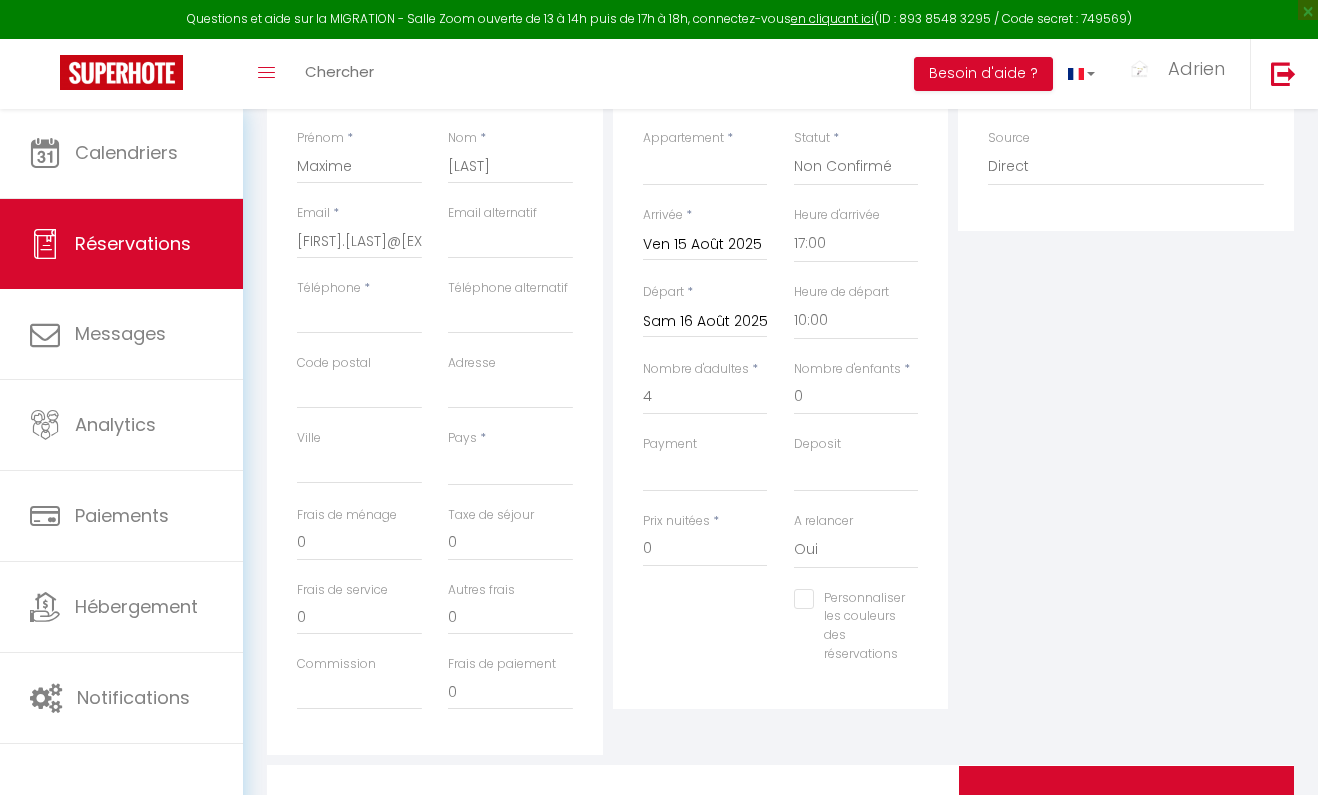 scroll, scrollTop: 327, scrollLeft: 0, axis: vertical 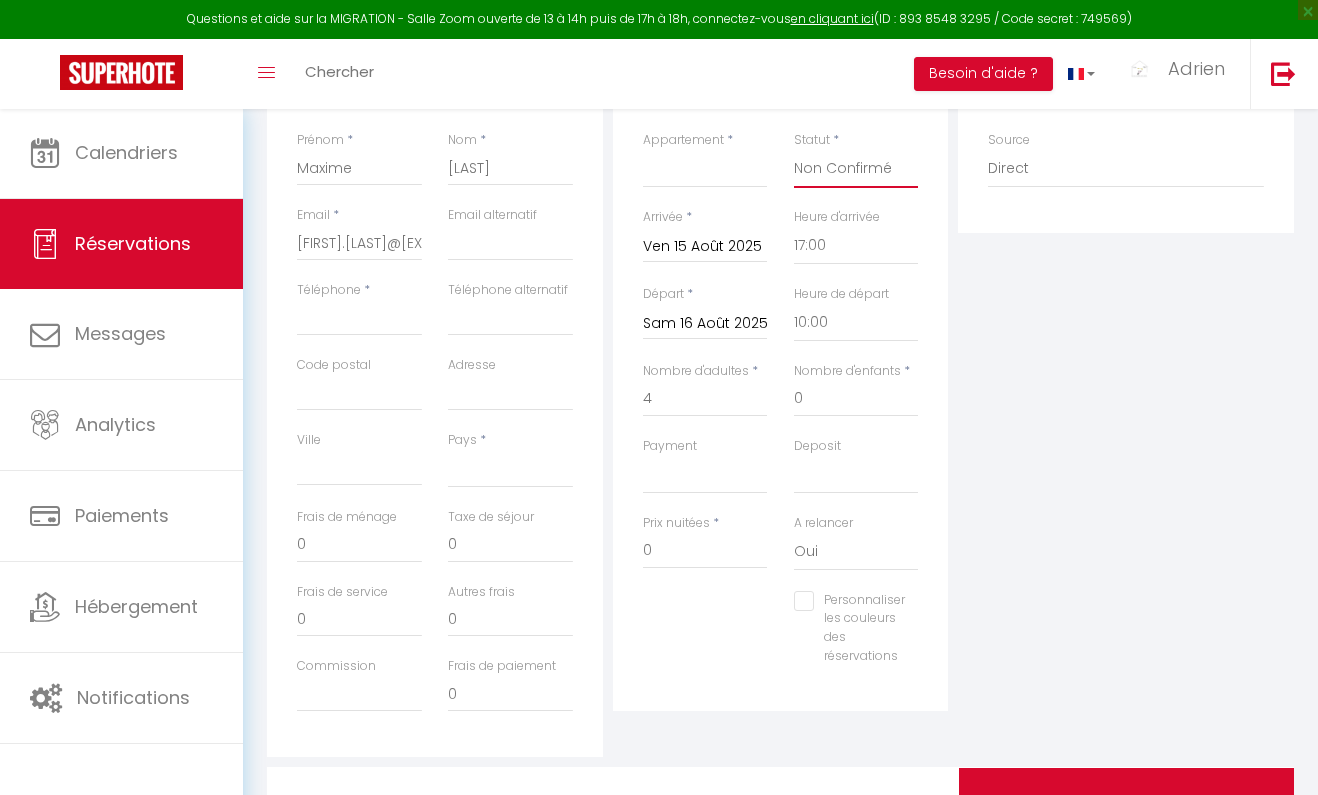 select on "1" 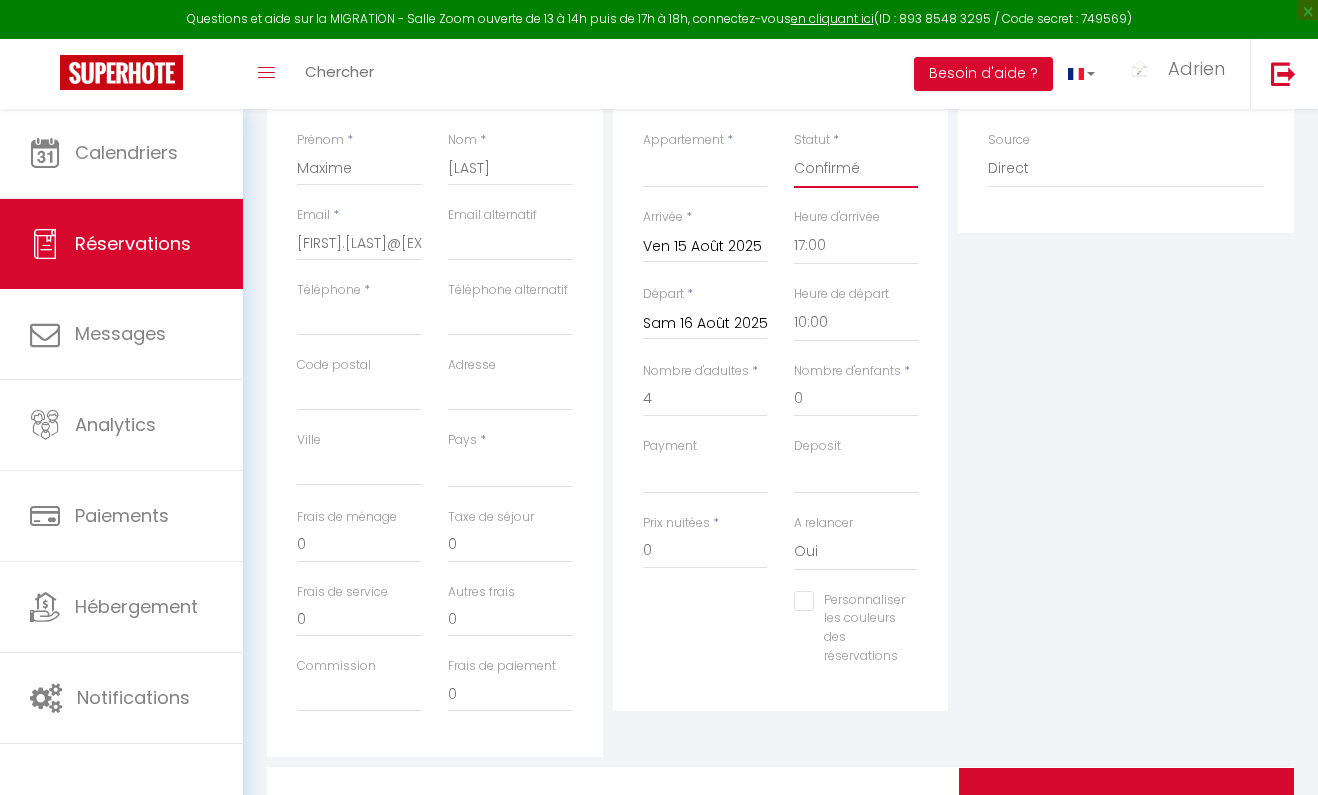 select 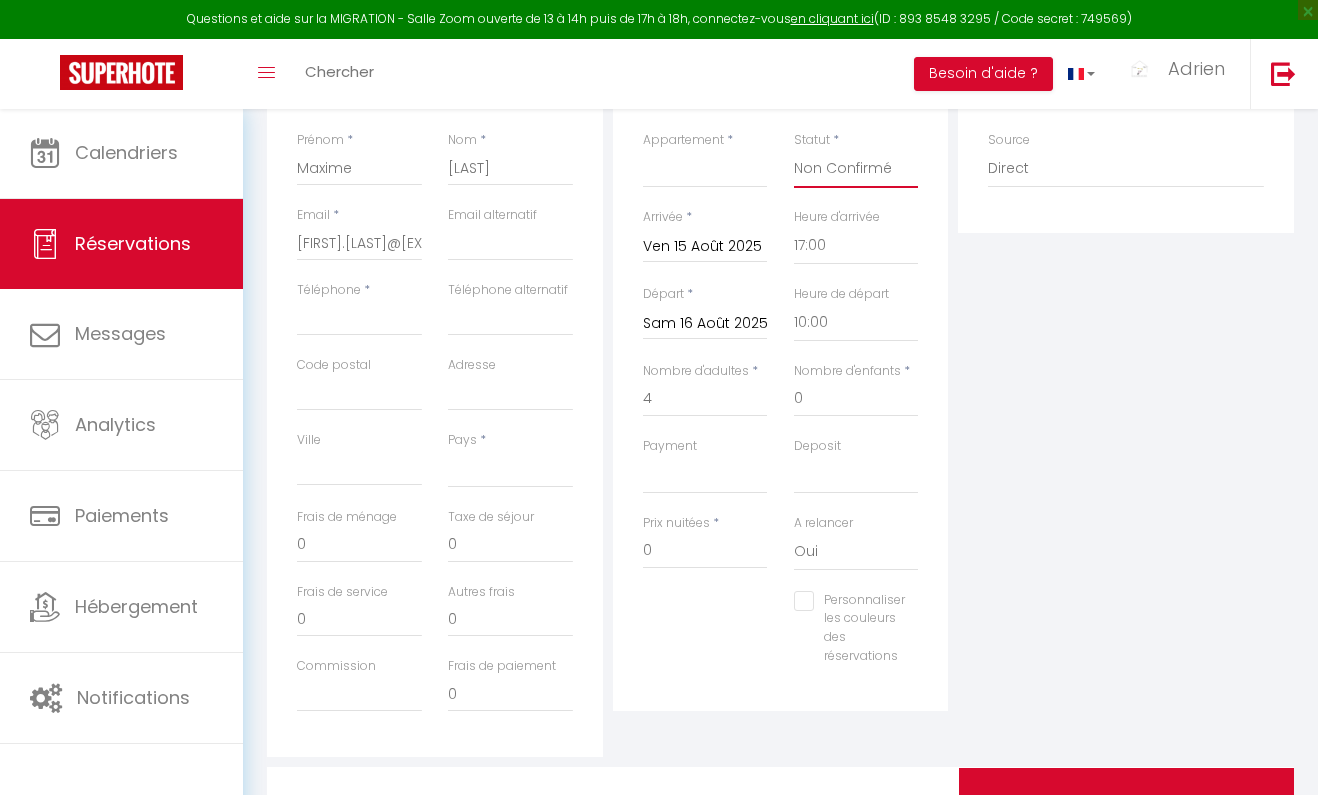 select 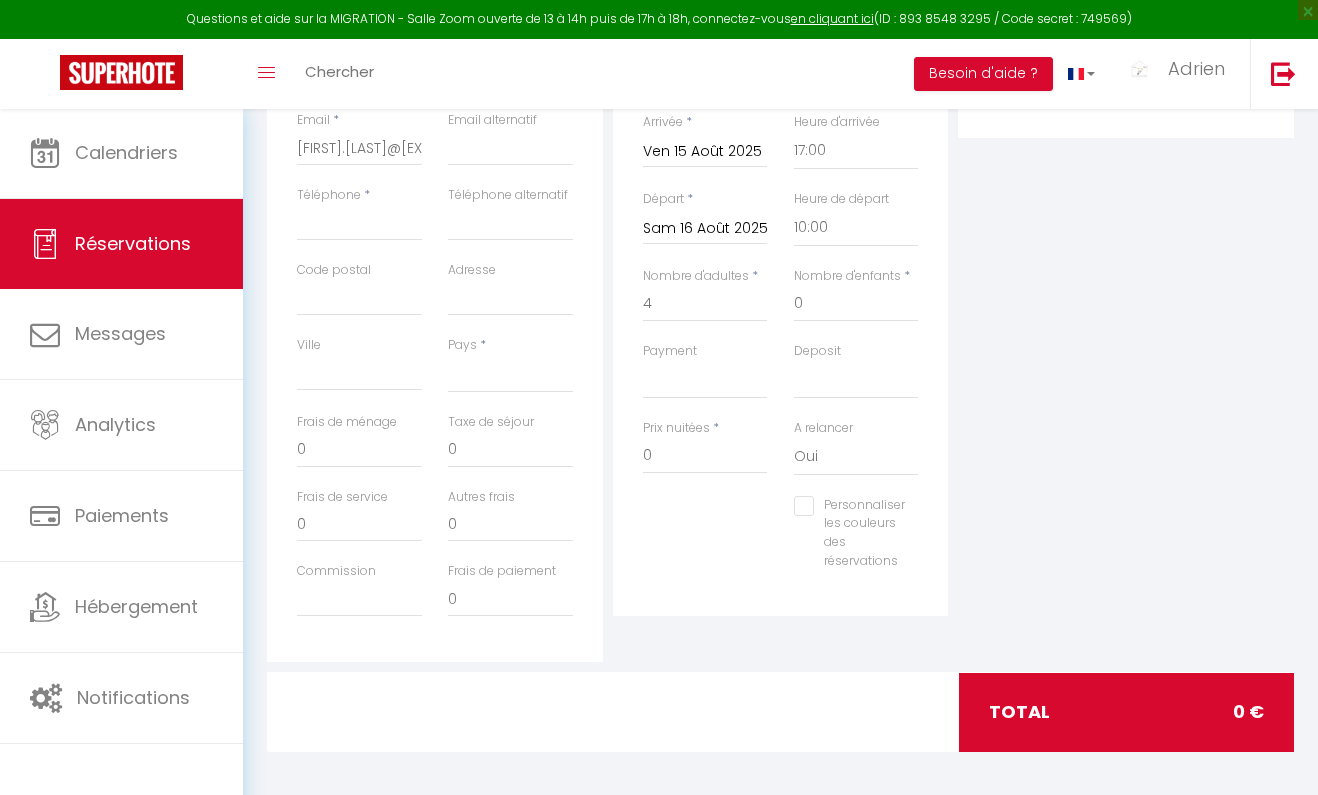 scroll, scrollTop: 421, scrollLeft: 0, axis: vertical 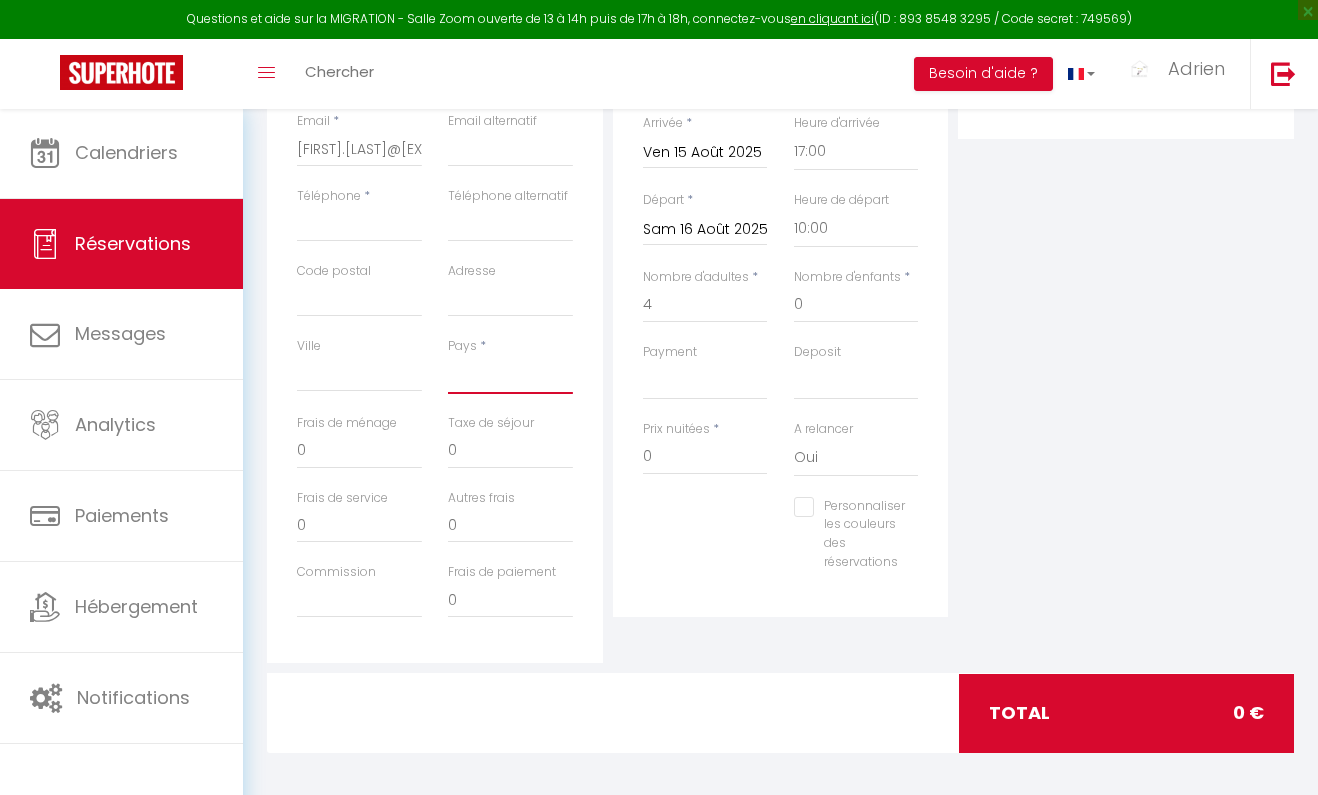 select on "FR" 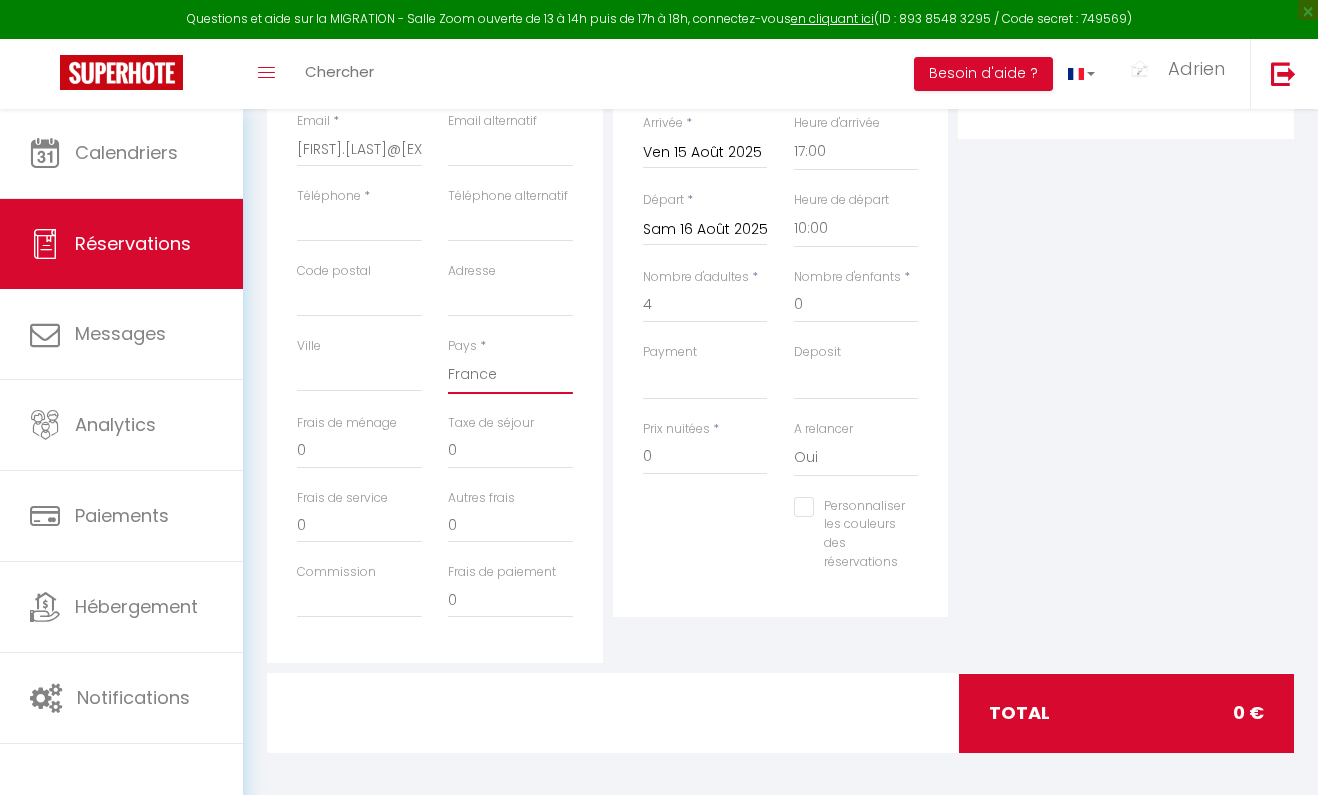 select 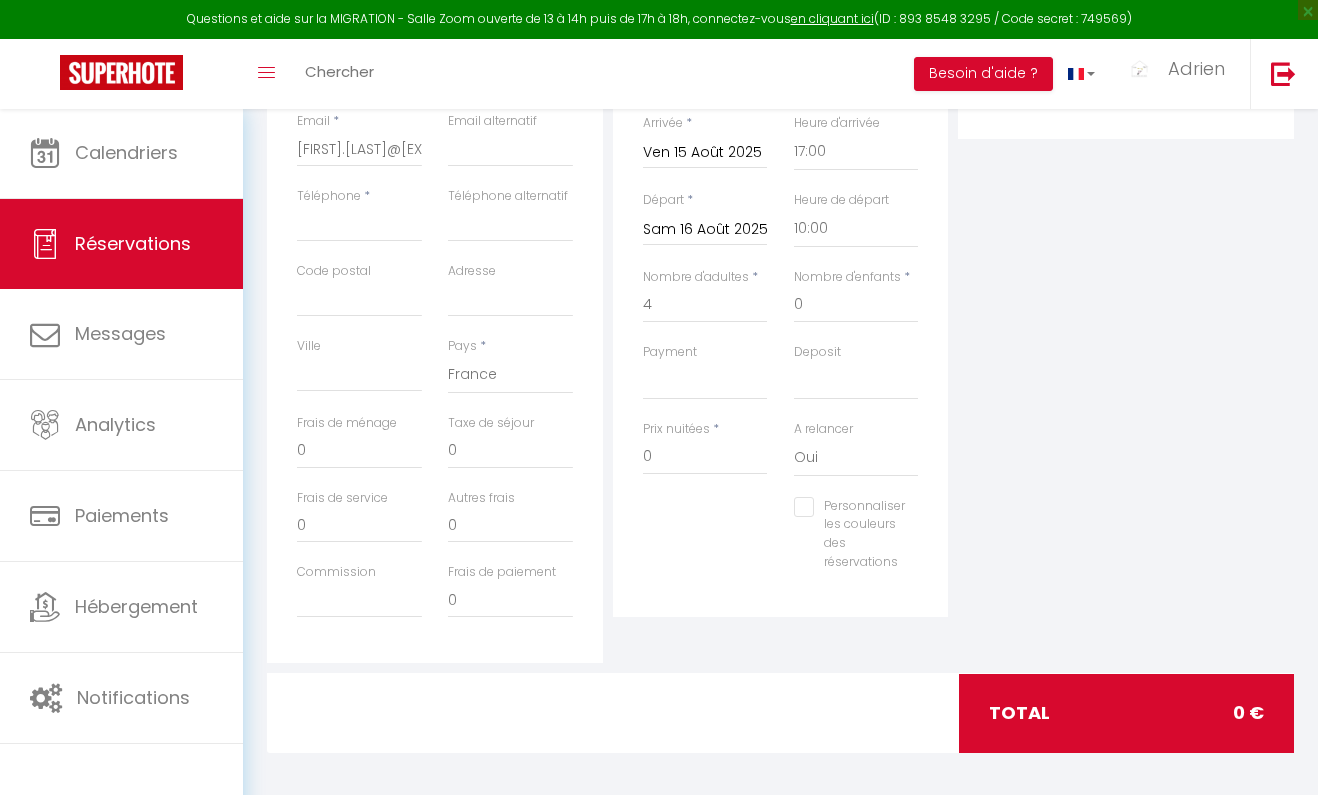 click on "Personnaliser les couleurs des réservations     #D7092E" at bounding box center [781, 544] 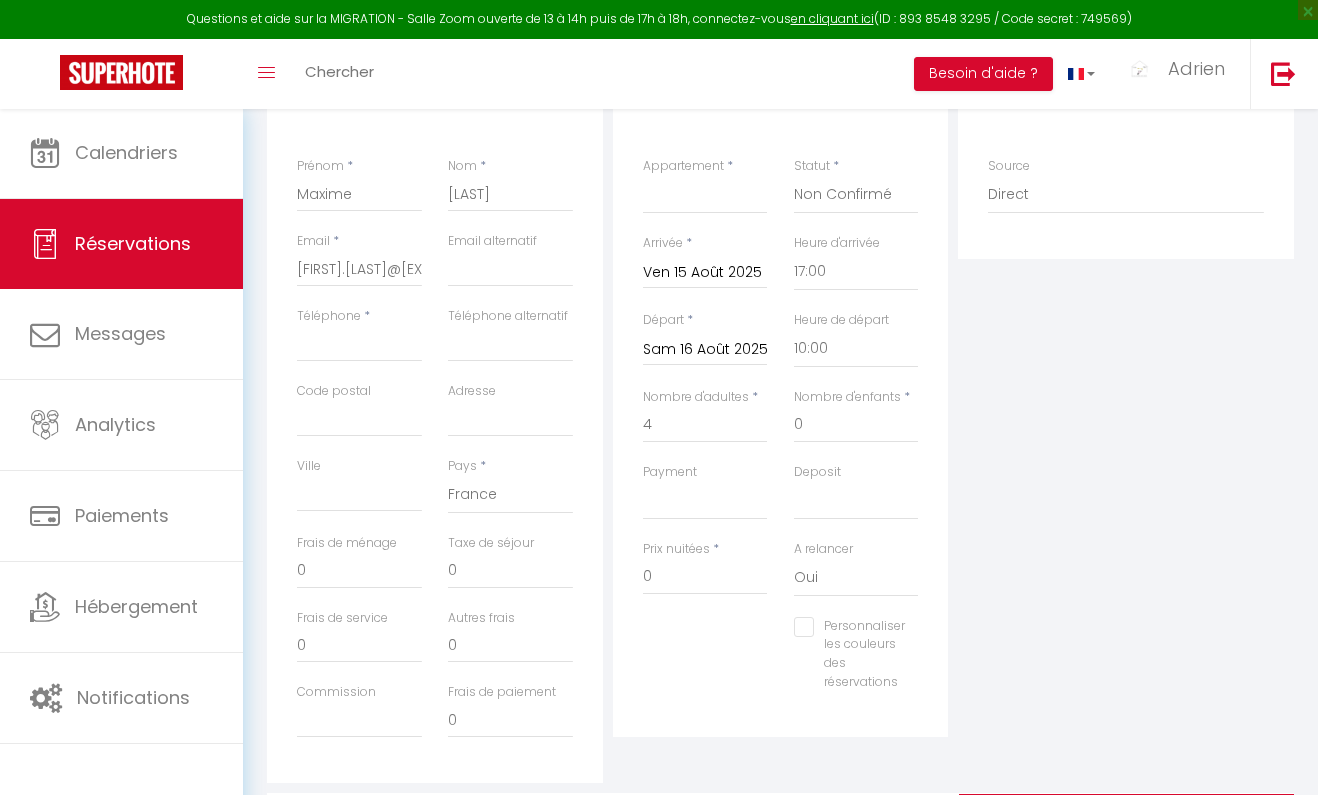 scroll, scrollTop: 303, scrollLeft: 0, axis: vertical 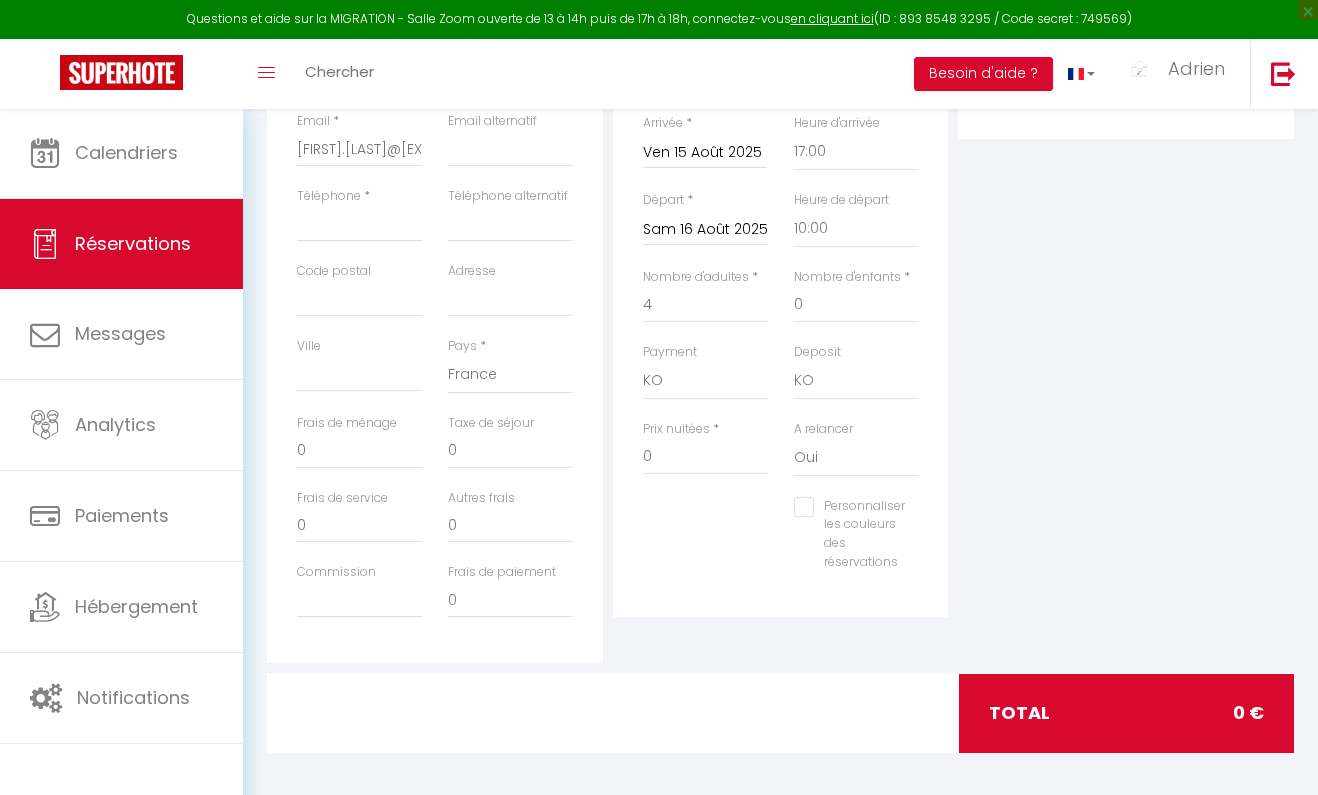 click on "Personnaliser les couleurs des réservations     #D7092E" at bounding box center (781, 544) 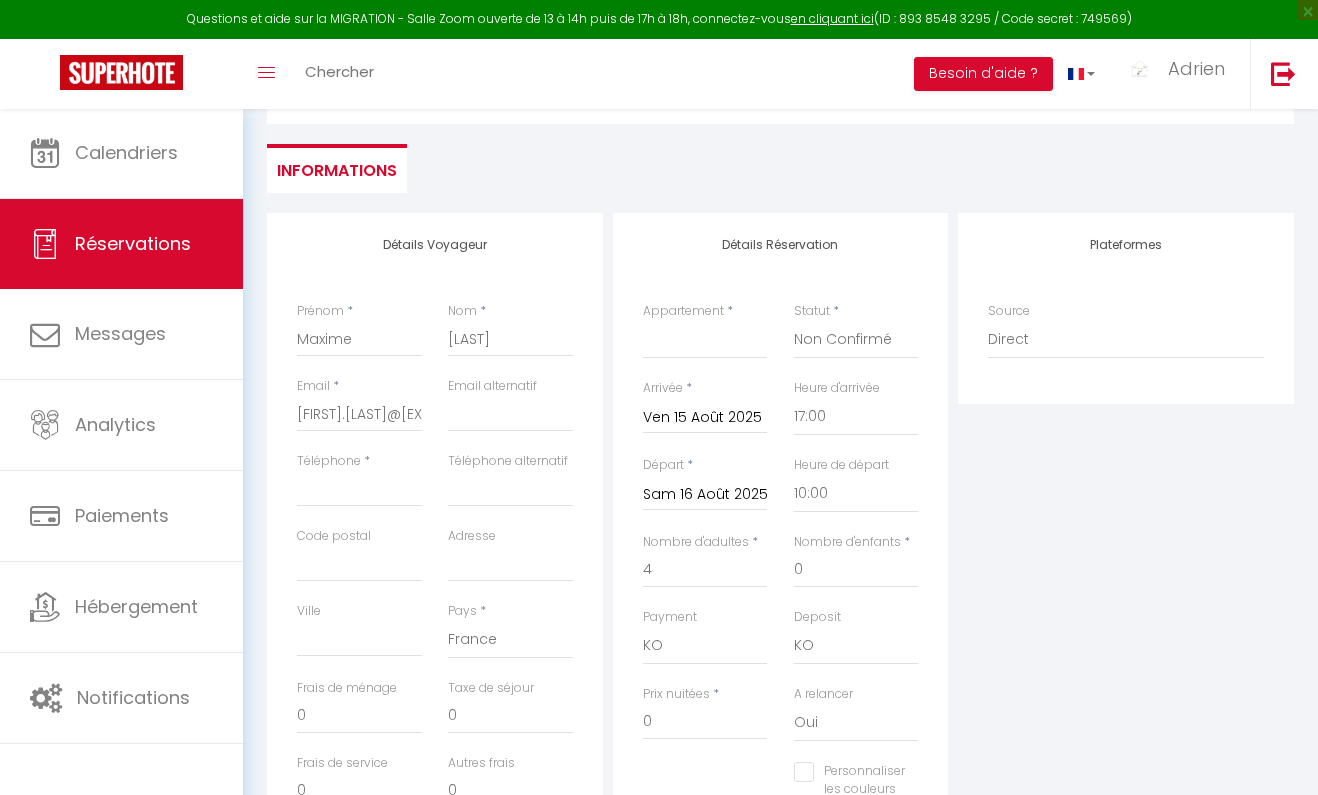 scroll, scrollTop: 394, scrollLeft: 0, axis: vertical 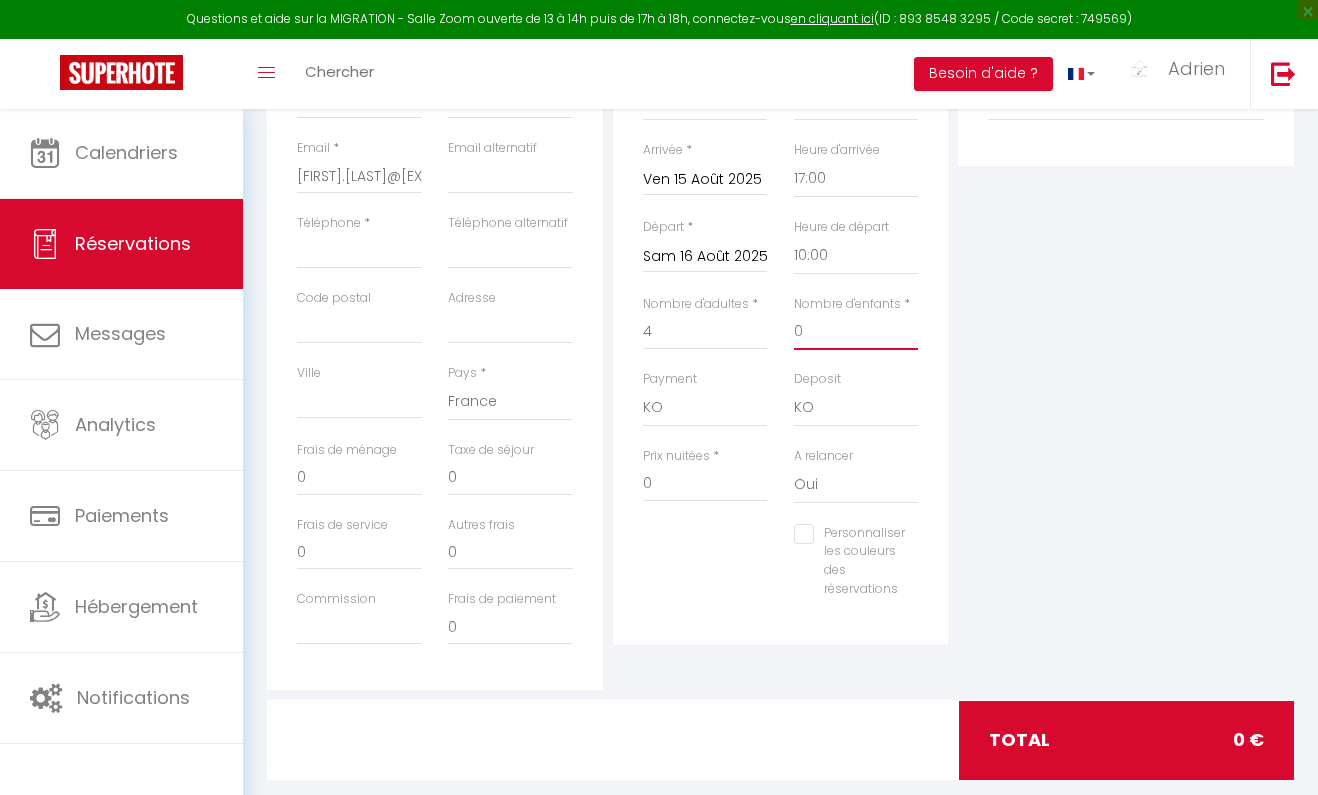 click on "0" at bounding box center (856, 332) 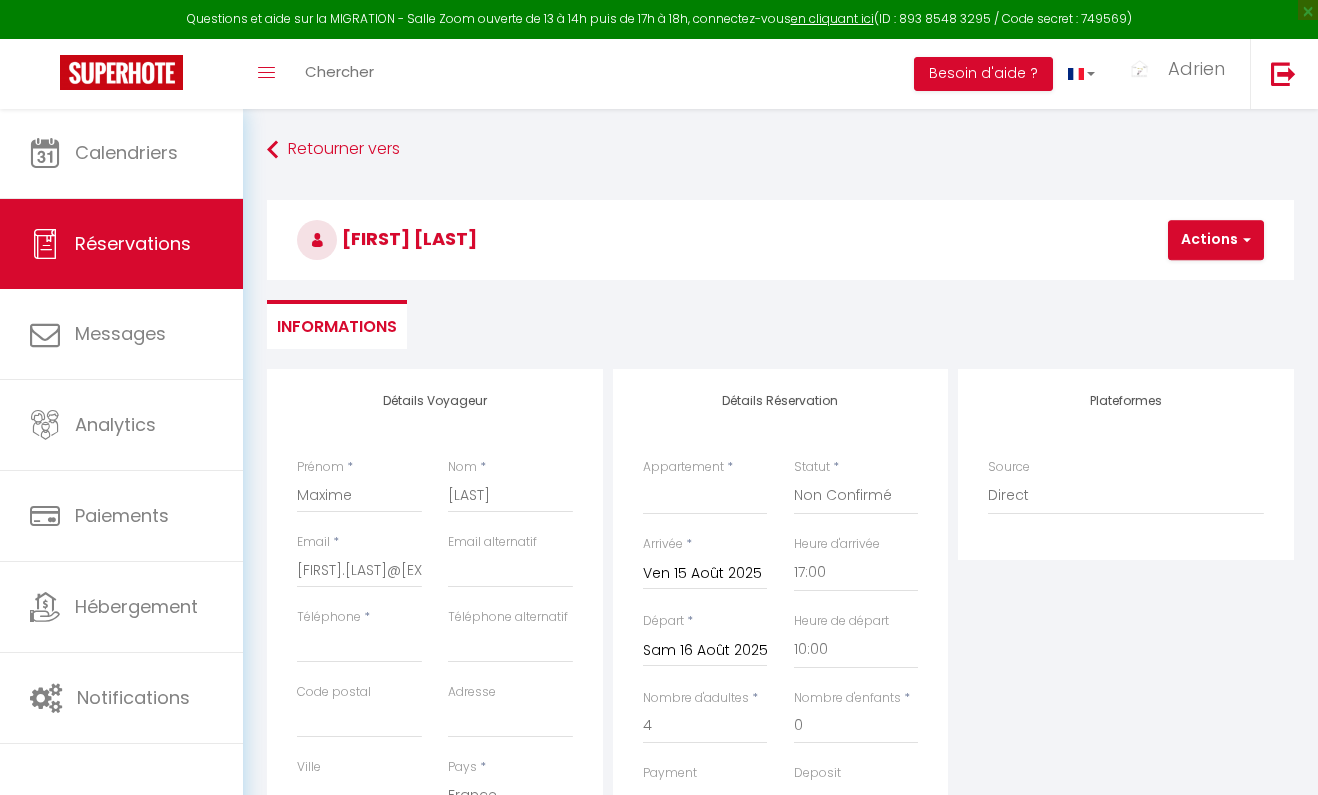 scroll, scrollTop: 0, scrollLeft: 0, axis: both 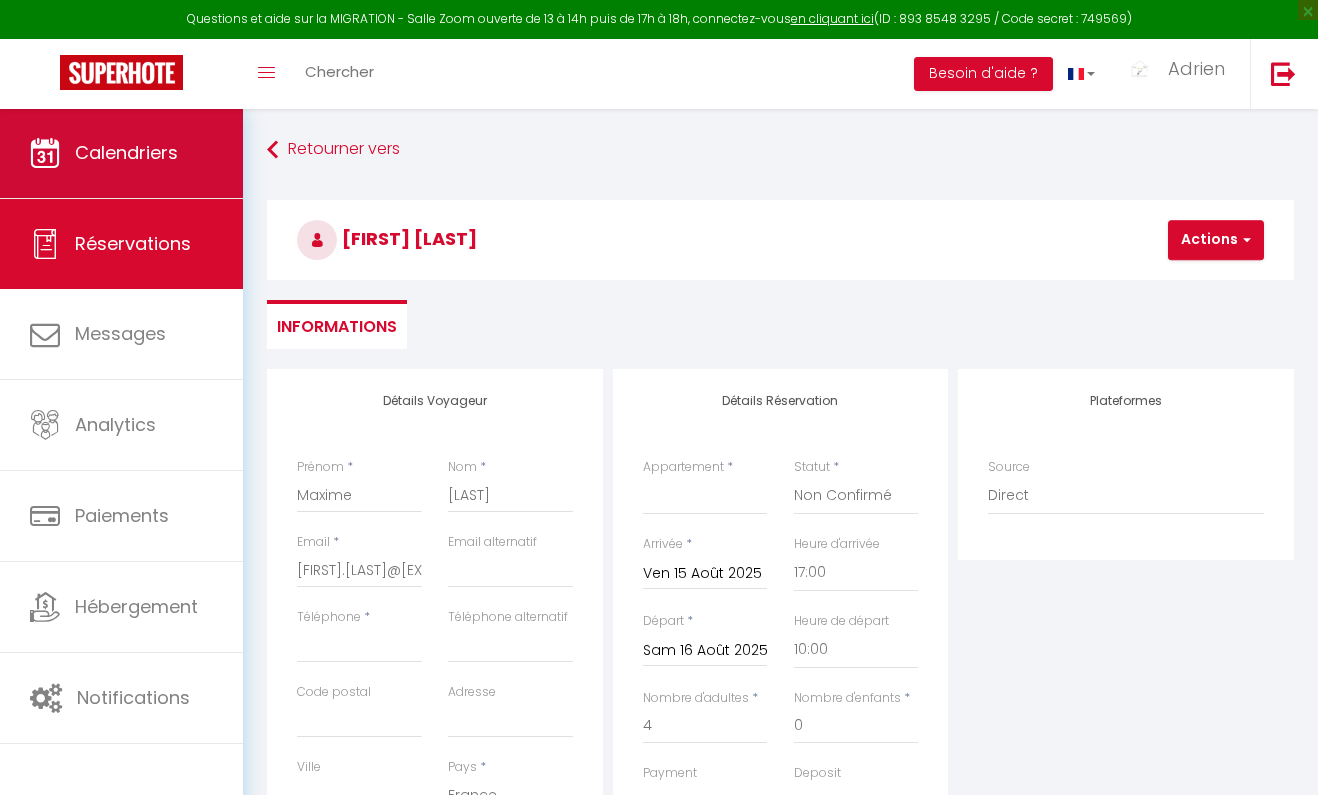 click on "Calendriers" at bounding box center (126, 152) 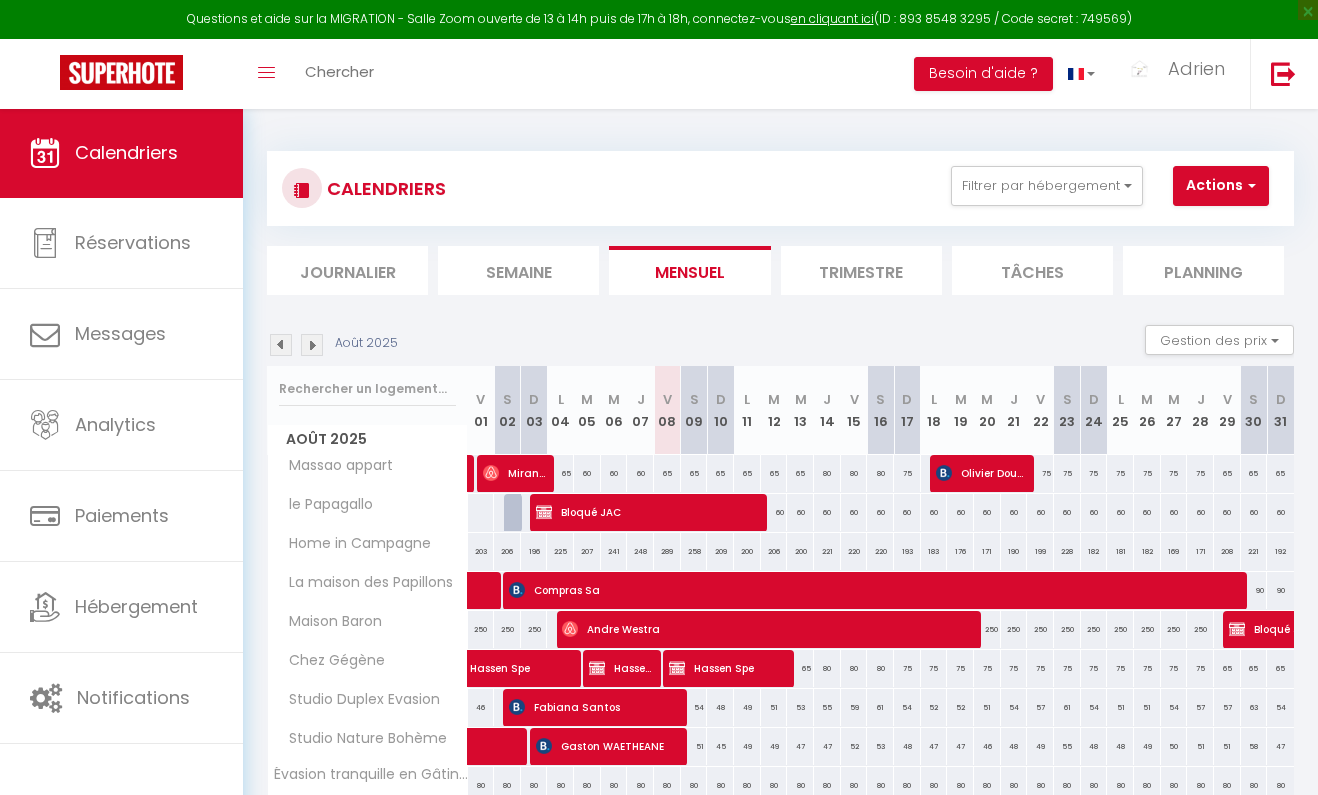 click on "Actions" at bounding box center [1221, 186] 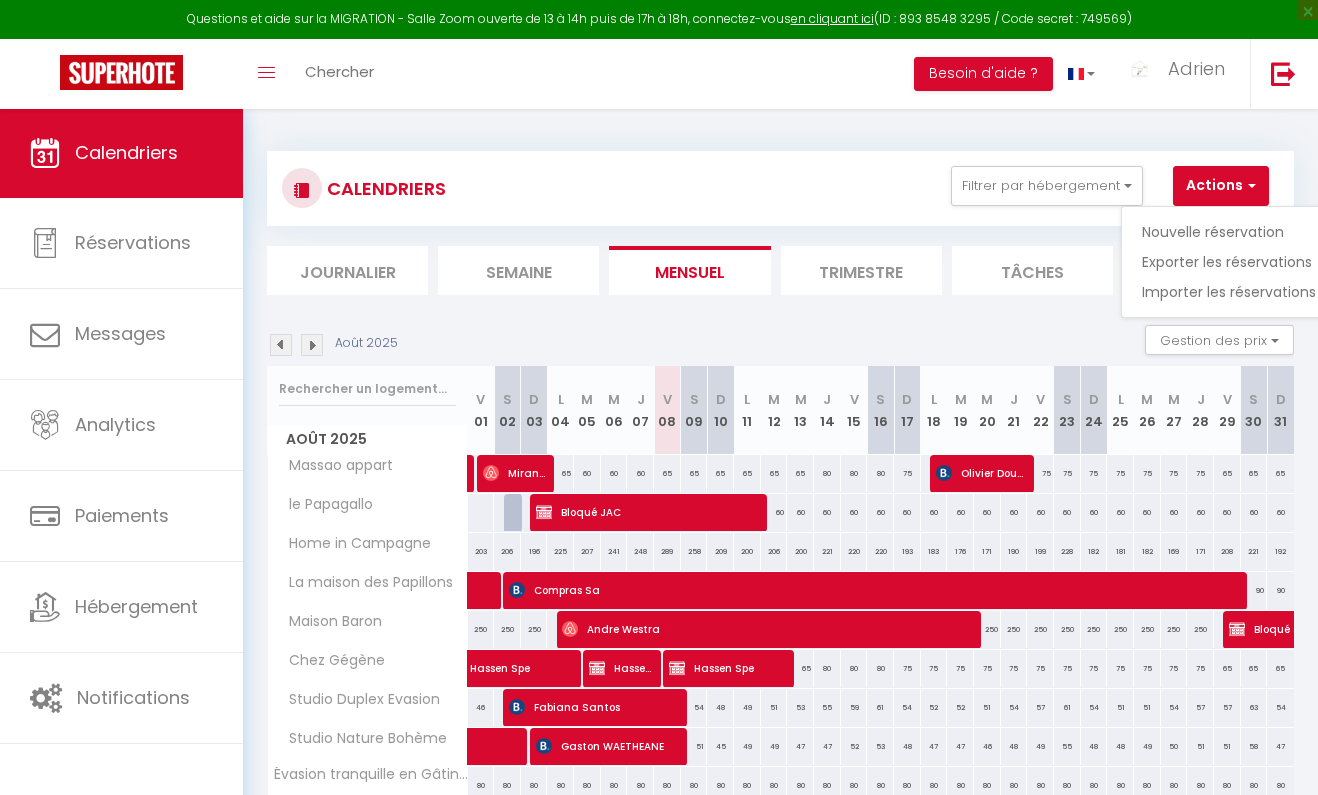 click on "Nouvelle réservation" at bounding box center (1229, 232) 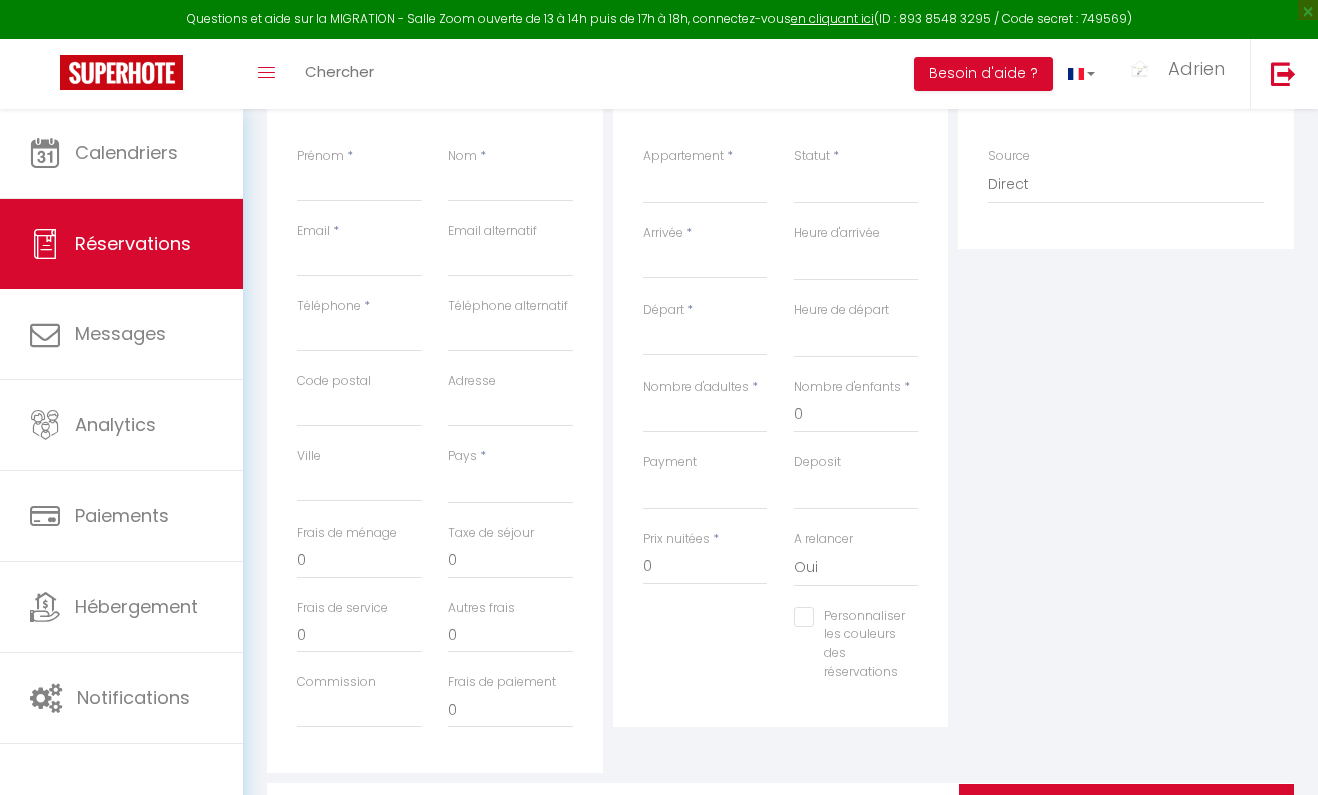 scroll, scrollTop: 314, scrollLeft: 0, axis: vertical 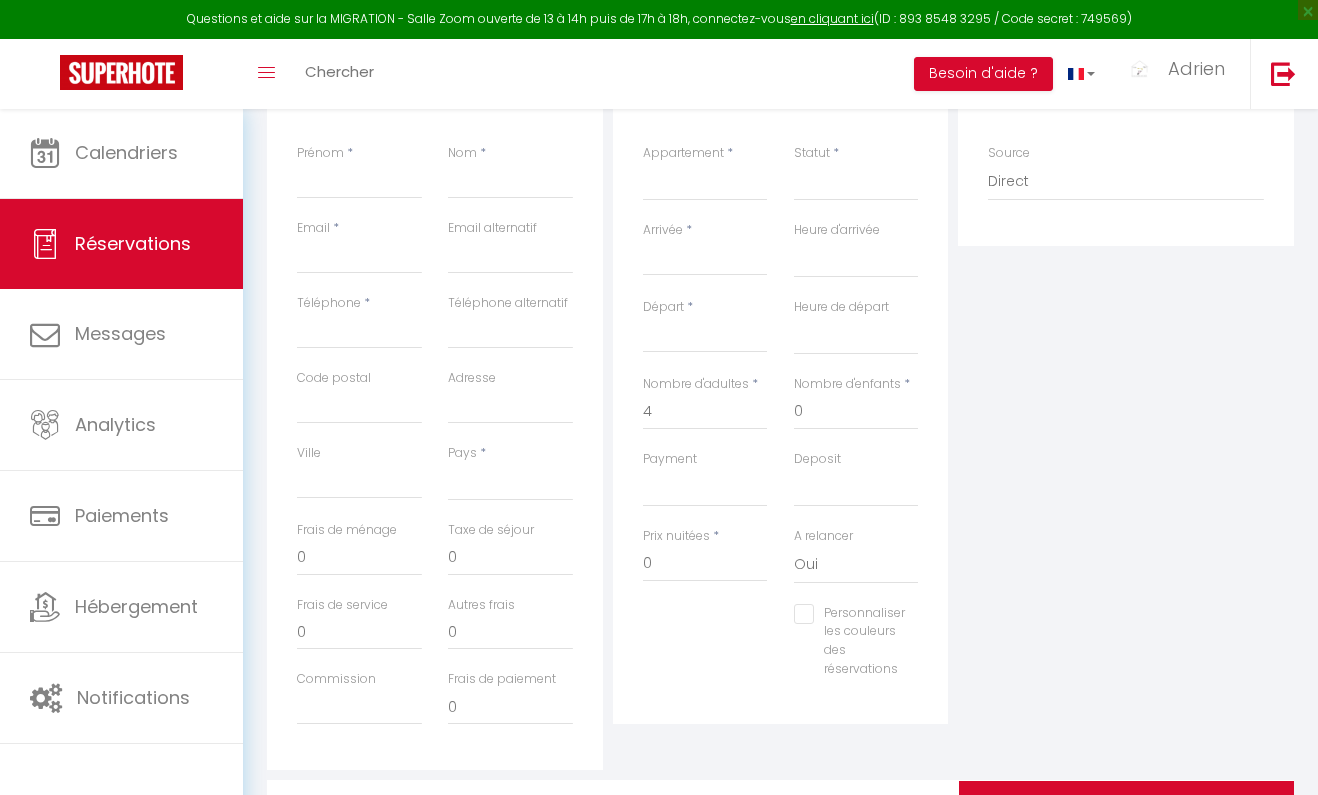 click on "Détails Réservation    Appartement   *     Massao appart Home in Campagne La maison des Papillons Maison Baron Chez Gégène Studio Duplex Evasion Studio Nature Bohème Évasion tranquille en Gâtinais La Strada Maison au calme*parking privé*wifi le Papagallo   Statut   *   Confirmé Non Confirmé Annulé Annulé par le voyageur No Show Request   Arrivée   *               <   Août 2025   >   Dim Lun Mar Mer Jeu Ven Sam   1 2 3 4 5 6 7 8 9 10 11 12 13 14 15 16 17 18 19 20 21 22 23 24 25 26 27 28 29 30 31     <   2025   >   Janvier Février Mars Avril Mai Juin Juillet Août Septembre Octobre Novembre Décembre     <   2020 - 2029   >   2020 2021 2022 2023 2024 2025 2026 2027 2028 2029     Heure d'arrivée   00:00 00:30 01:00 01:30 02:00 02:30 03:00 03:30 04:00 04:30 05:00 05:30 06:00 06:30 07:00 07:30 08:00 08:30 09:00 09:30 10:00 10:30 11:00 11:30 12:00 12:30 13:00 13:30 14:00 14:30 15:00 15:30 16:00 16:30 17:00 17:30 18:00 18:30 19:00 19:30 20:00 20:30 21:00 21:30 22:00 22:30 23:00 23:30   Départ   *" at bounding box center (781, 389) 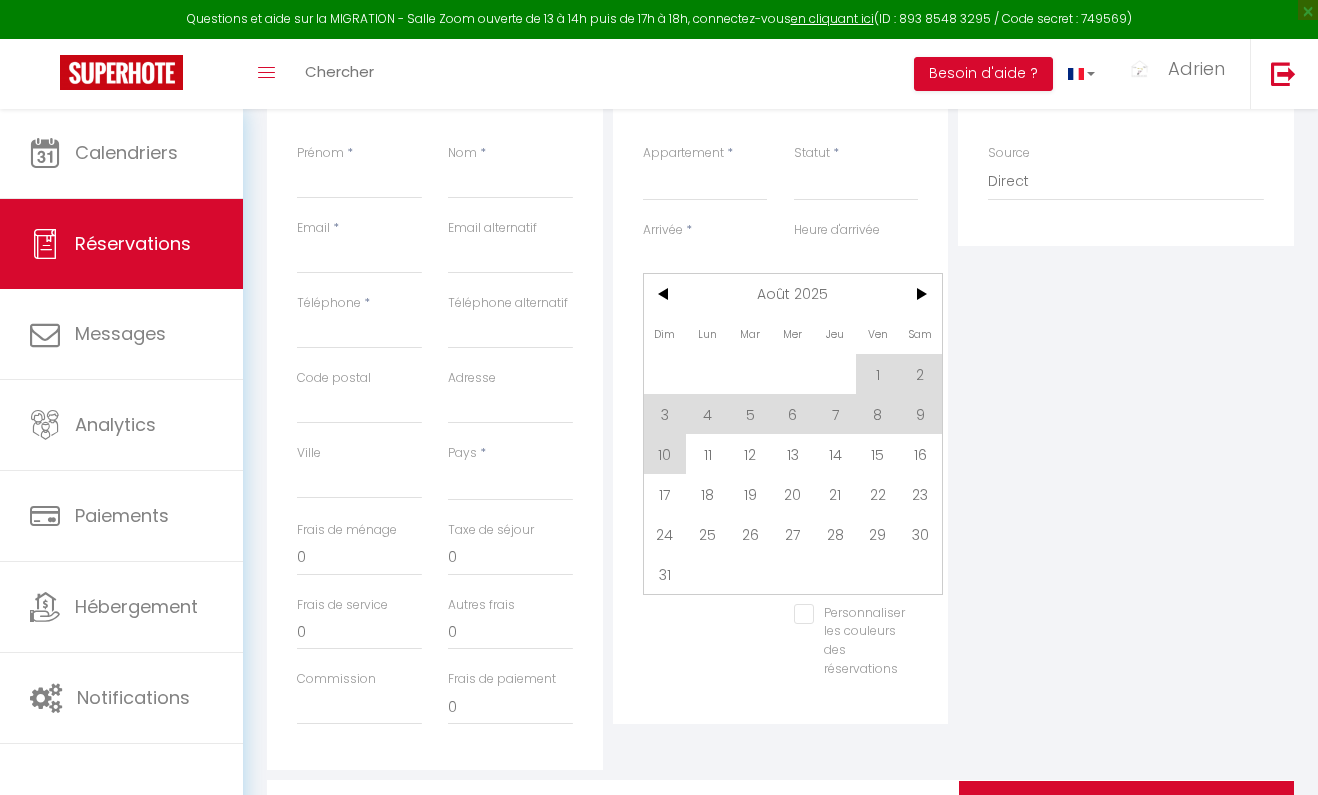 click on "Arrivée" at bounding box center (705, 260) 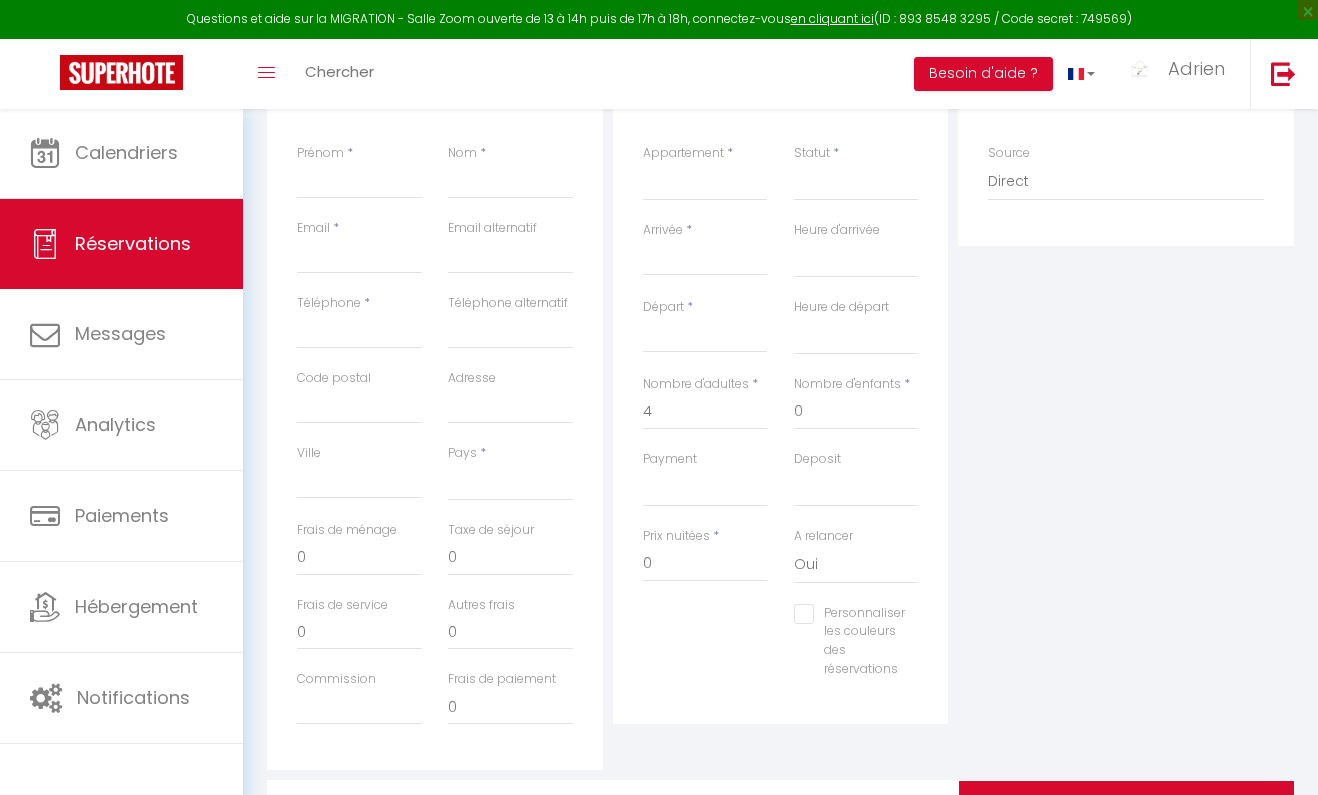 click on "Arrivée" at bounding box center [705, 260] 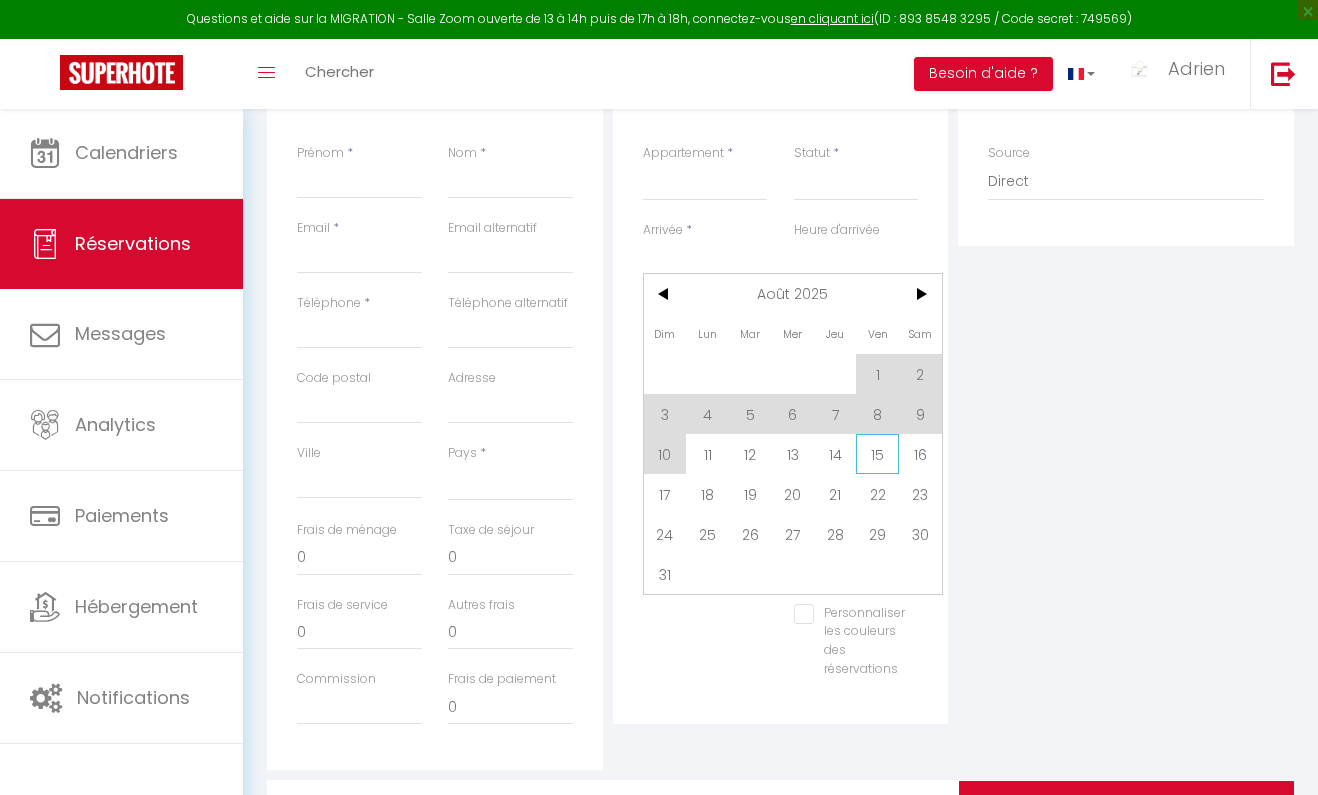 click on "15" at bounding box center [877, 454] 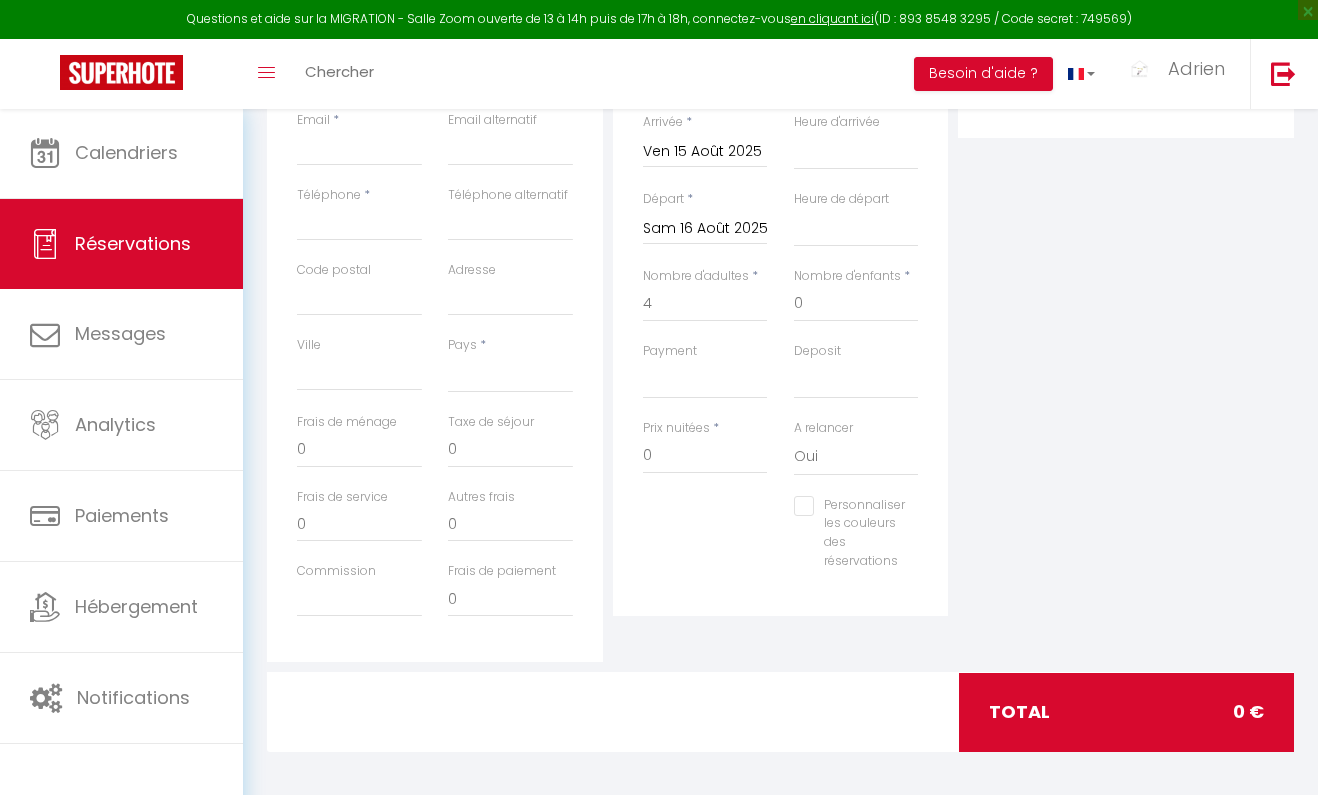 scroll, scrollTop: 421, scrollLeft: 0, axis: vertical 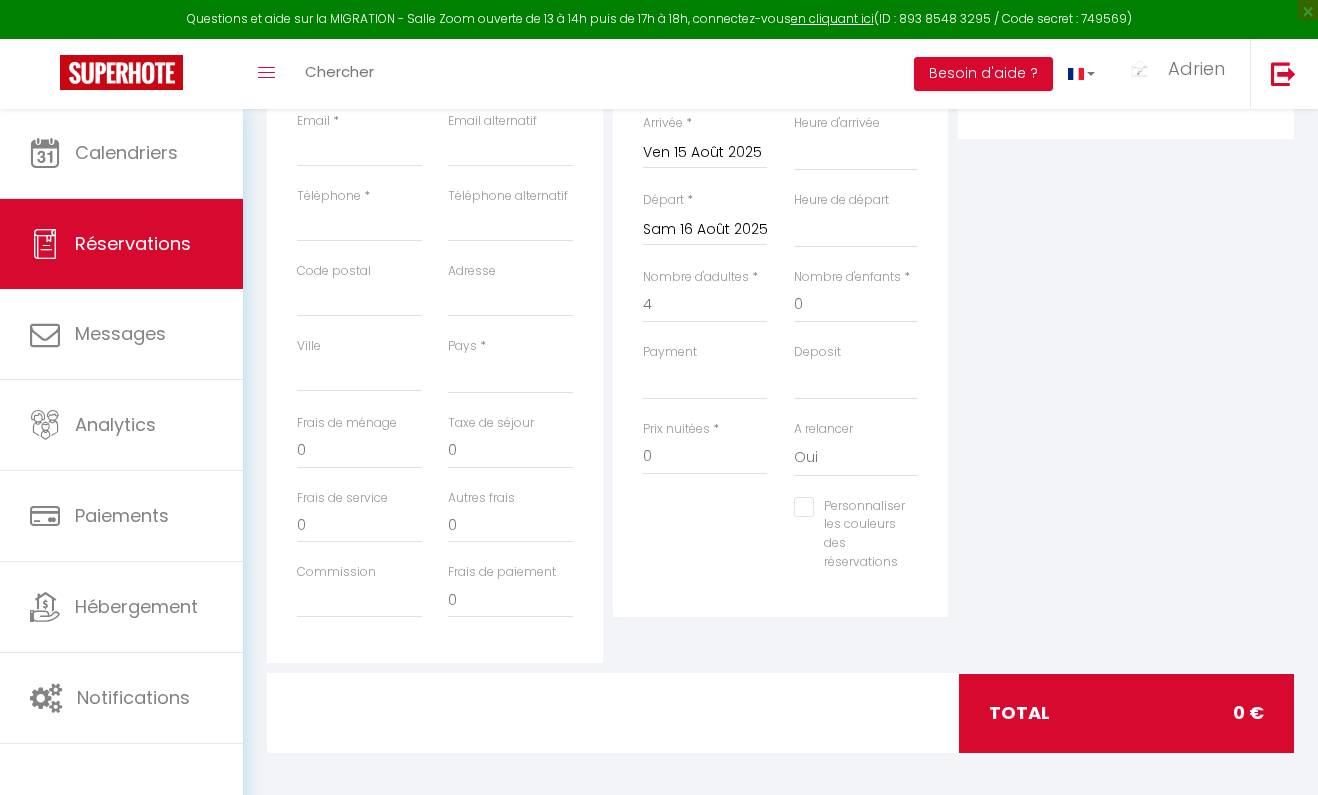 click on "Détails Réservation    Appartement   *     Massao appart Home in Campagne La maison des Papillons Maison Baron Chez Gégène Studio Duplex Evasion Studio Nature Bohème Évasion tranquille en Gâtinais La Strada Maison au calme*parking privé*wifi le Papagallo   Statut   *   Confirmé Non Confirmé Annulé Annulé par le voyageur No Show Request   Arrivée   *       Ven 15 Août 2025         <   Août 2025   >   Dim Lun Mar Mer Jeu Ven Sam   1 2 3 4 5 6 7 8 9 10 11 12 13 14 15 16 17 18 19 20 21 22 23 24 25 26 27 28 29 30 31     <   2025   >   Janvier Février Mars Avril Mai Juin Juillet Août Septembre Octobre Novembre Décembre     <   2020 - 2029   >   2020 2021 2022 2023 2024 2025 2026 2027 2028 2029     Heure d'arrivée   00:00 00:30 01:00 01:30 02:00 02:30 03:00 03:30 04:00 04:30 05:00 05:30 06:00 06:30 07:00 07:30 08:00 08:30 09:00 09:30 10:00 10:30 11:00 11:30 12:00 12:30 13:00 13:30 14:00 14:30 15:00 15:30 16:00 16:30 17:00 17:30 18:00 18:30 19:00 19:30 20:00 20:30 21:00 21:30 22:00 22:30 23:00" at bounding box center [781, 282] 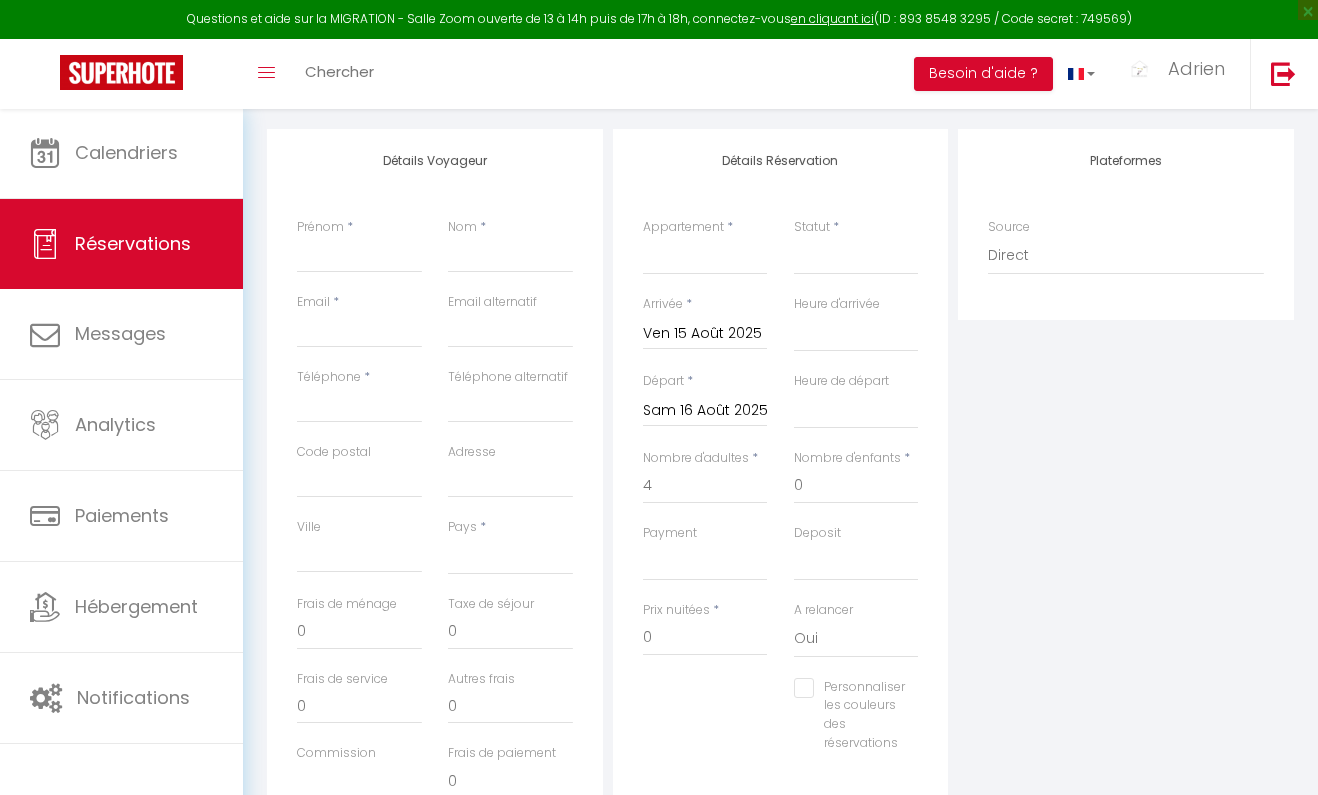 scroll, scrollTop: 238, scrollLeft: 0, axis: vertical 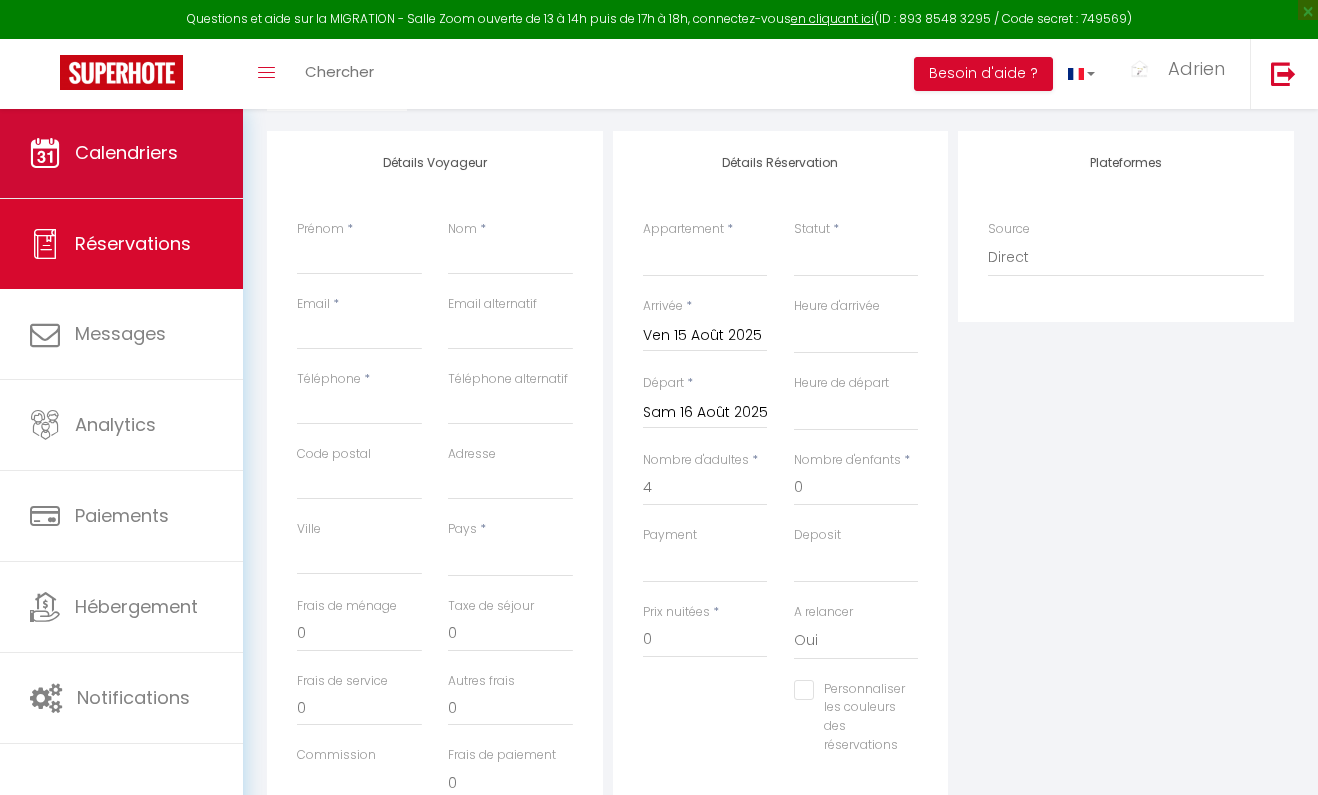 click on "Calendriers" at bounding box center [126, 152] 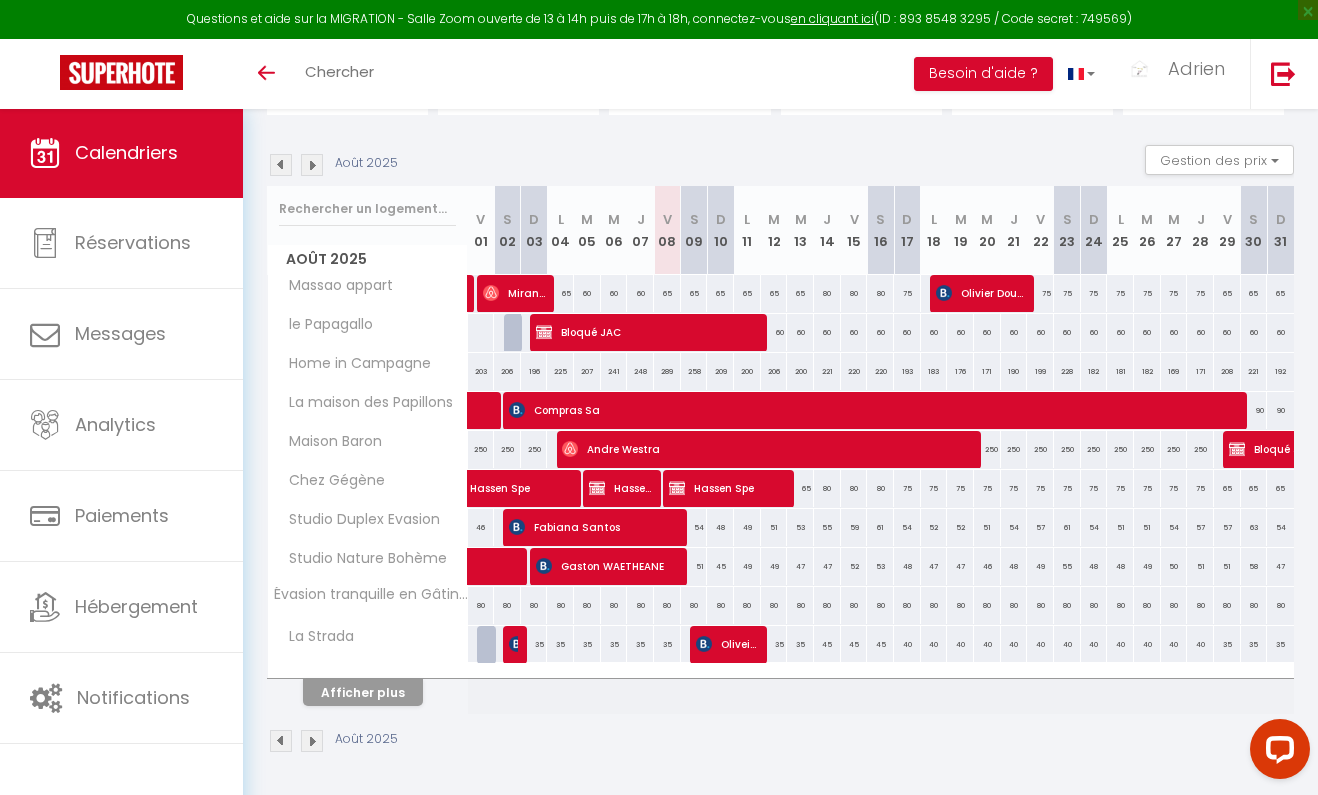 scroll, scrollTop: 0, scrollLeft: 0, axis: both 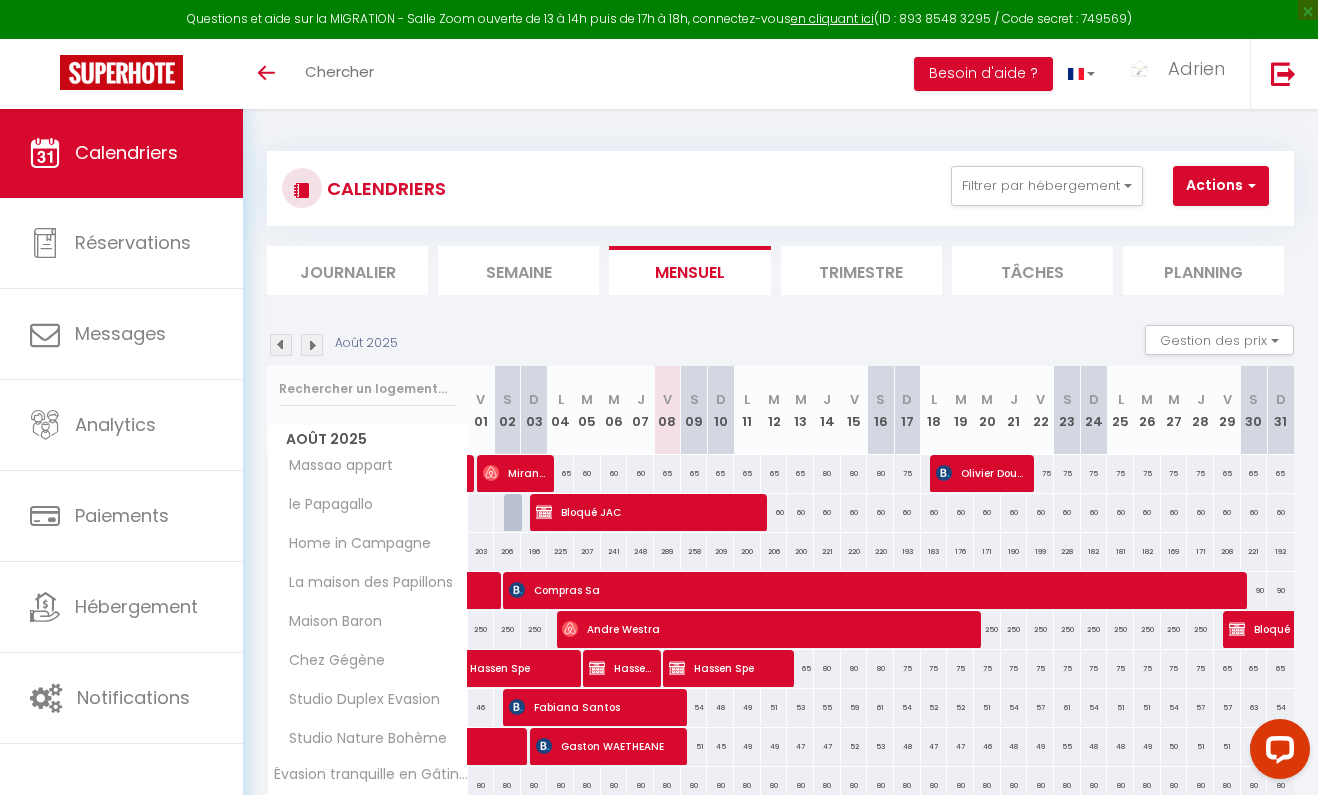 click on "Actions" at bounding box center (1221, 186) 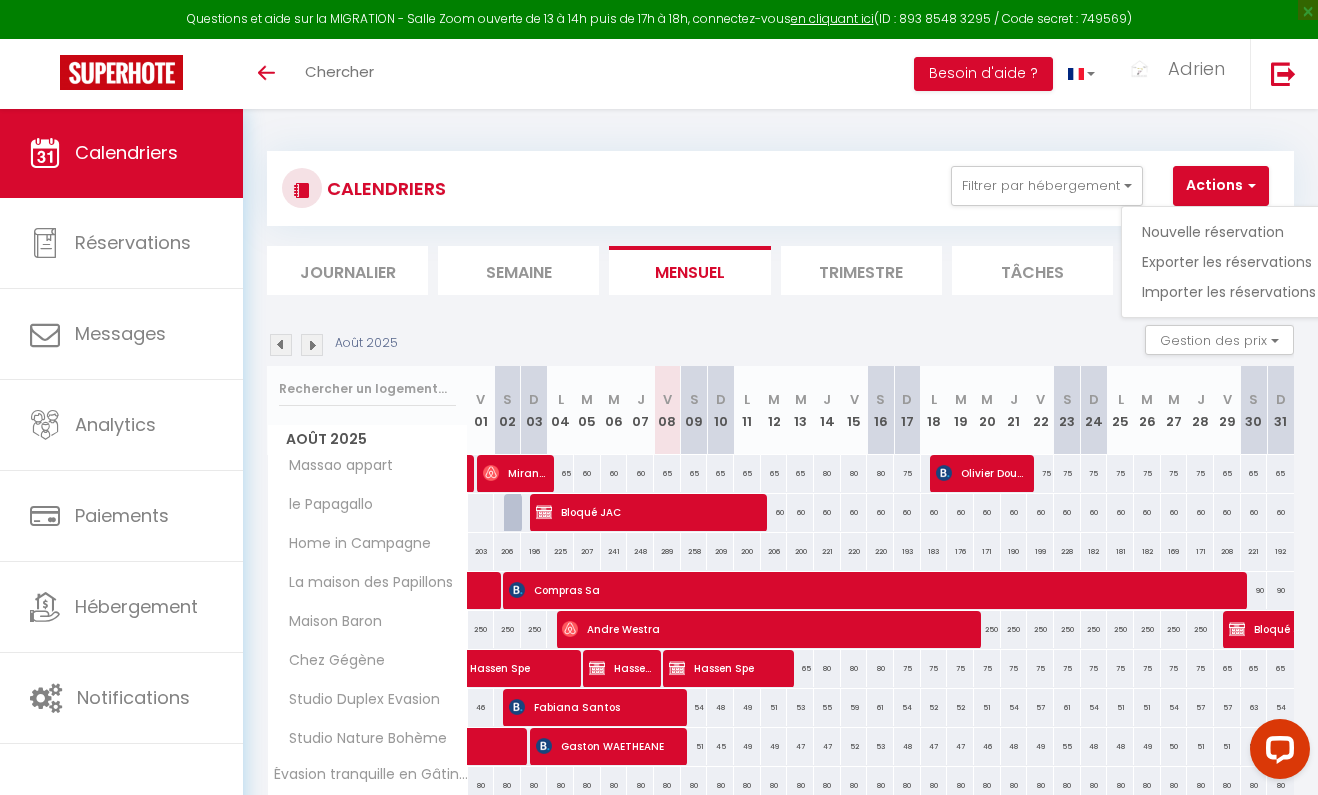 click on "Nouvelle réservation" at bounding box center [1229, 232] 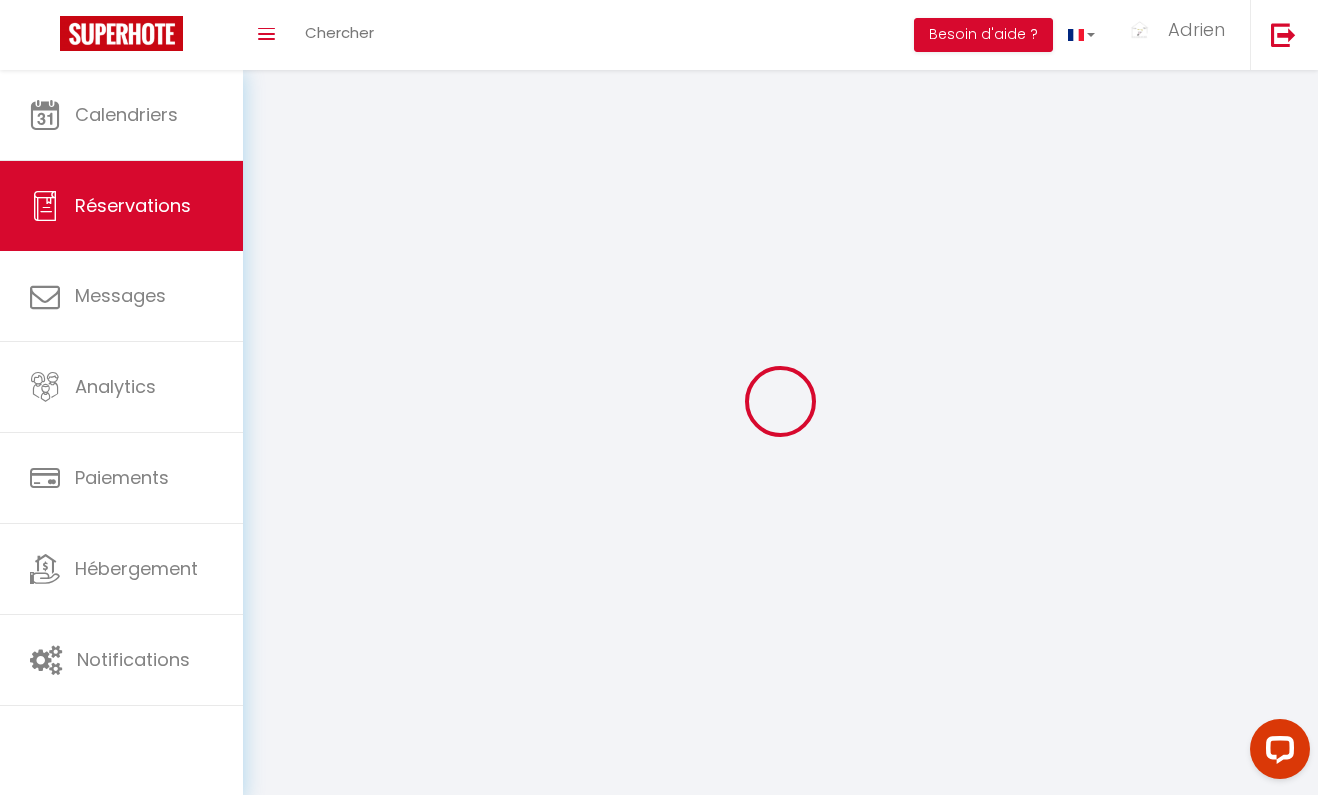 select 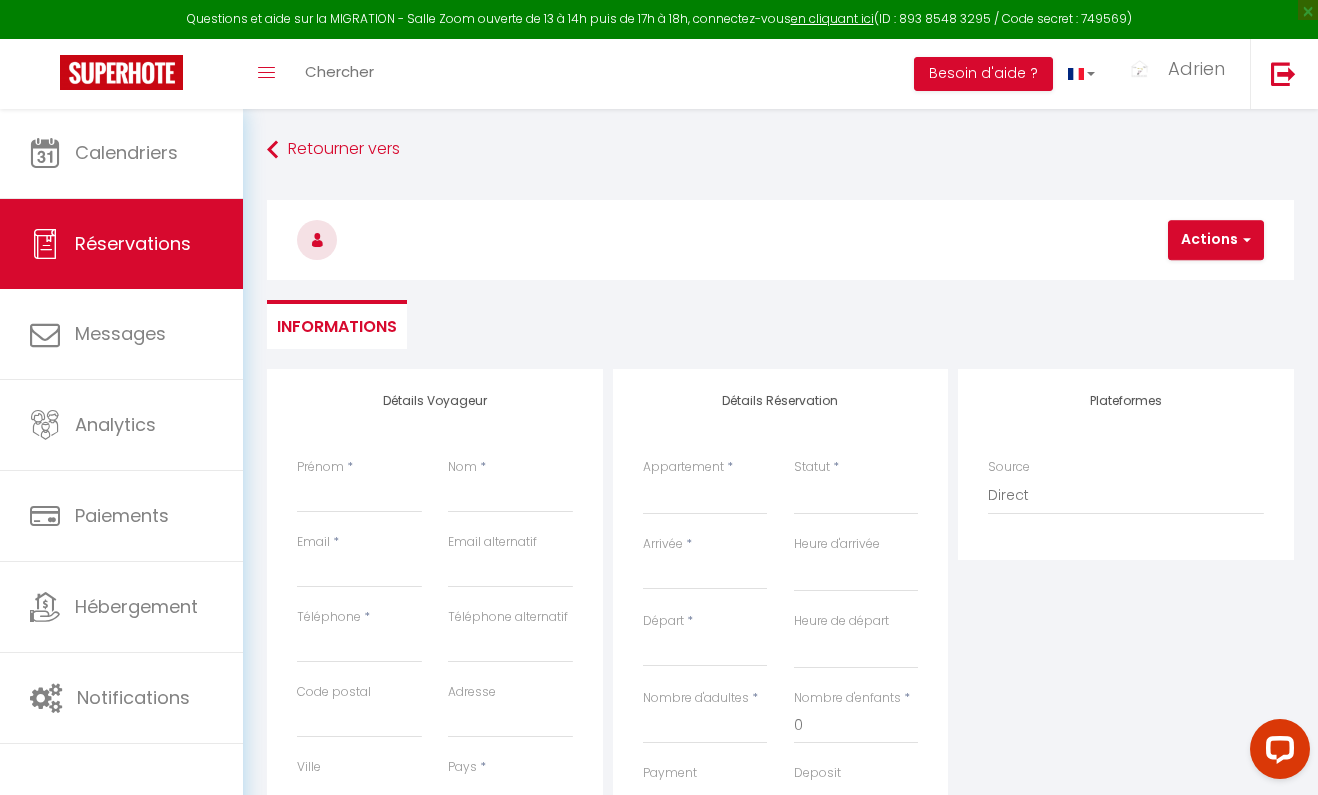 select 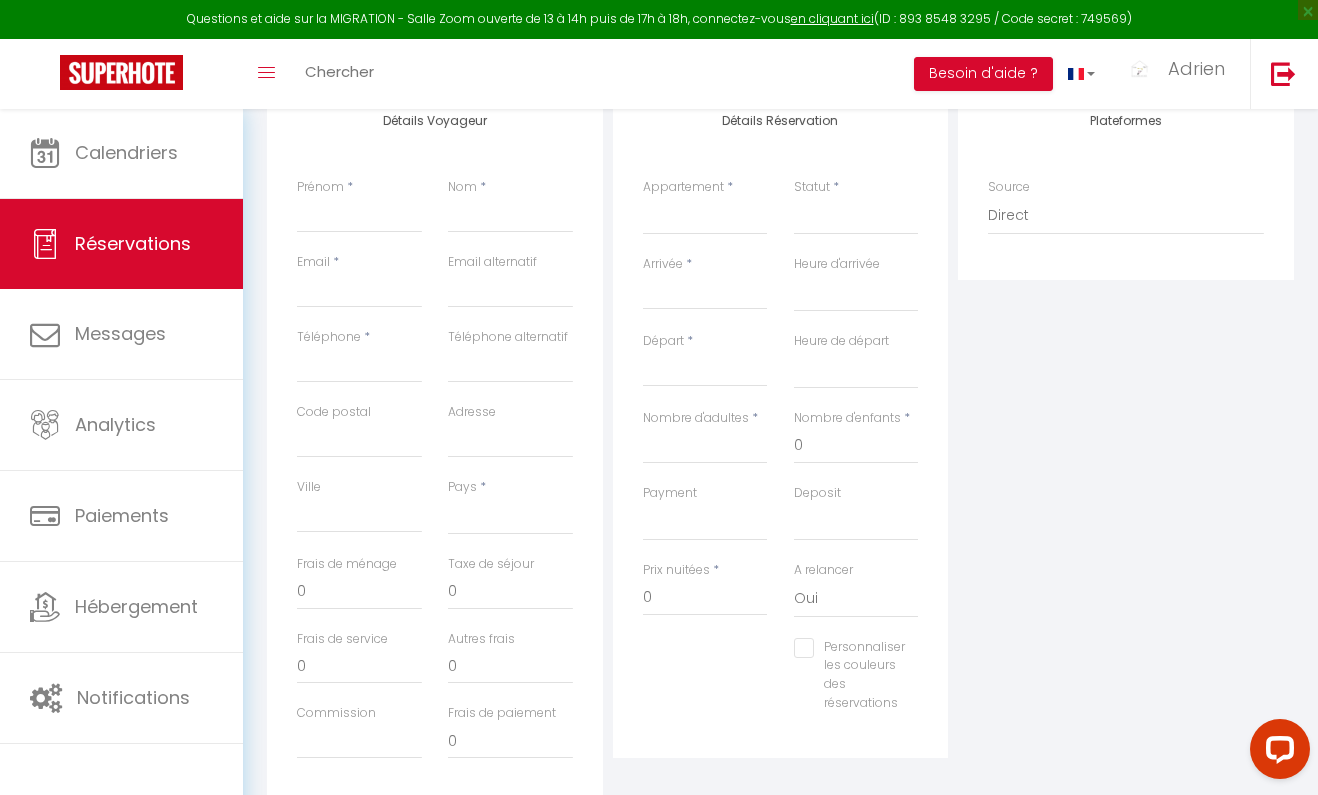 scroll, scrollTop: 276, scrollLeft: 0, axis: vertical 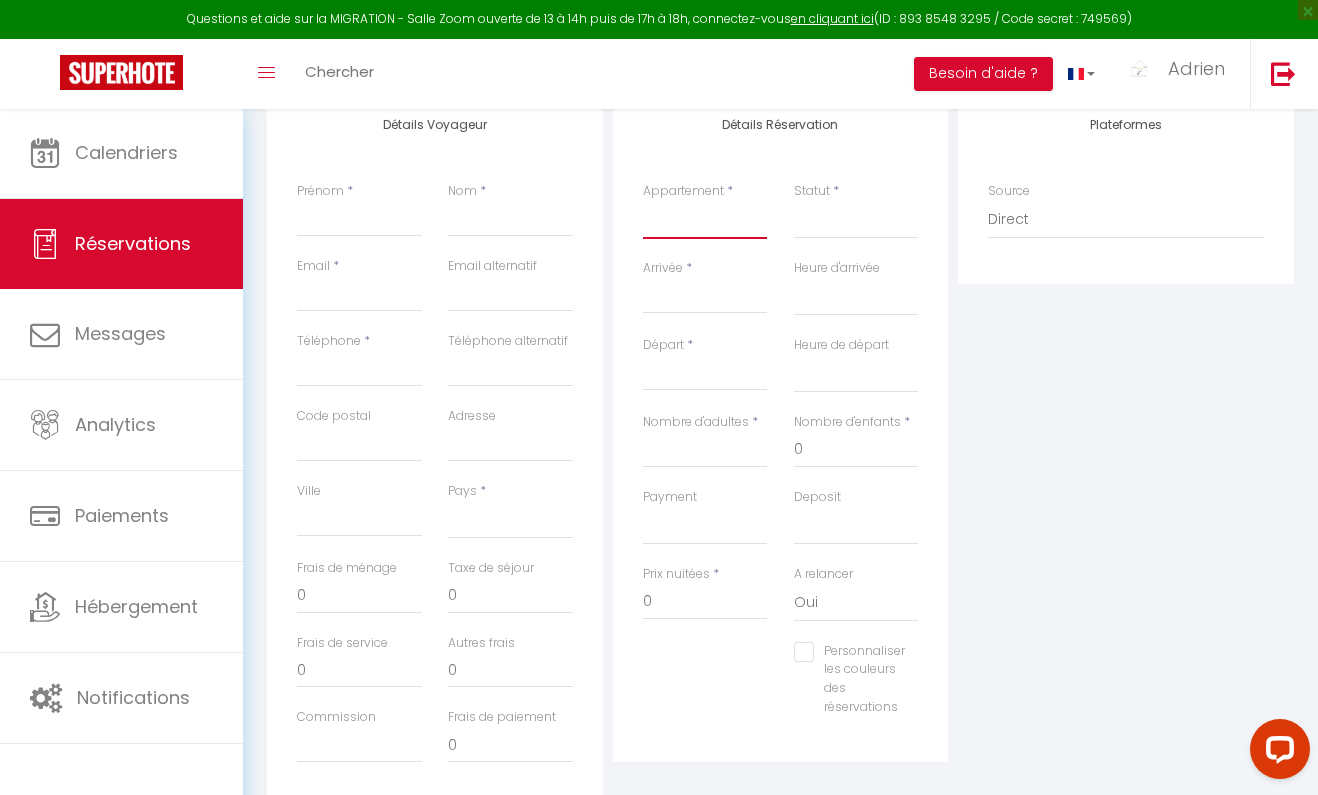 select on "[POSTAL_CODE]" 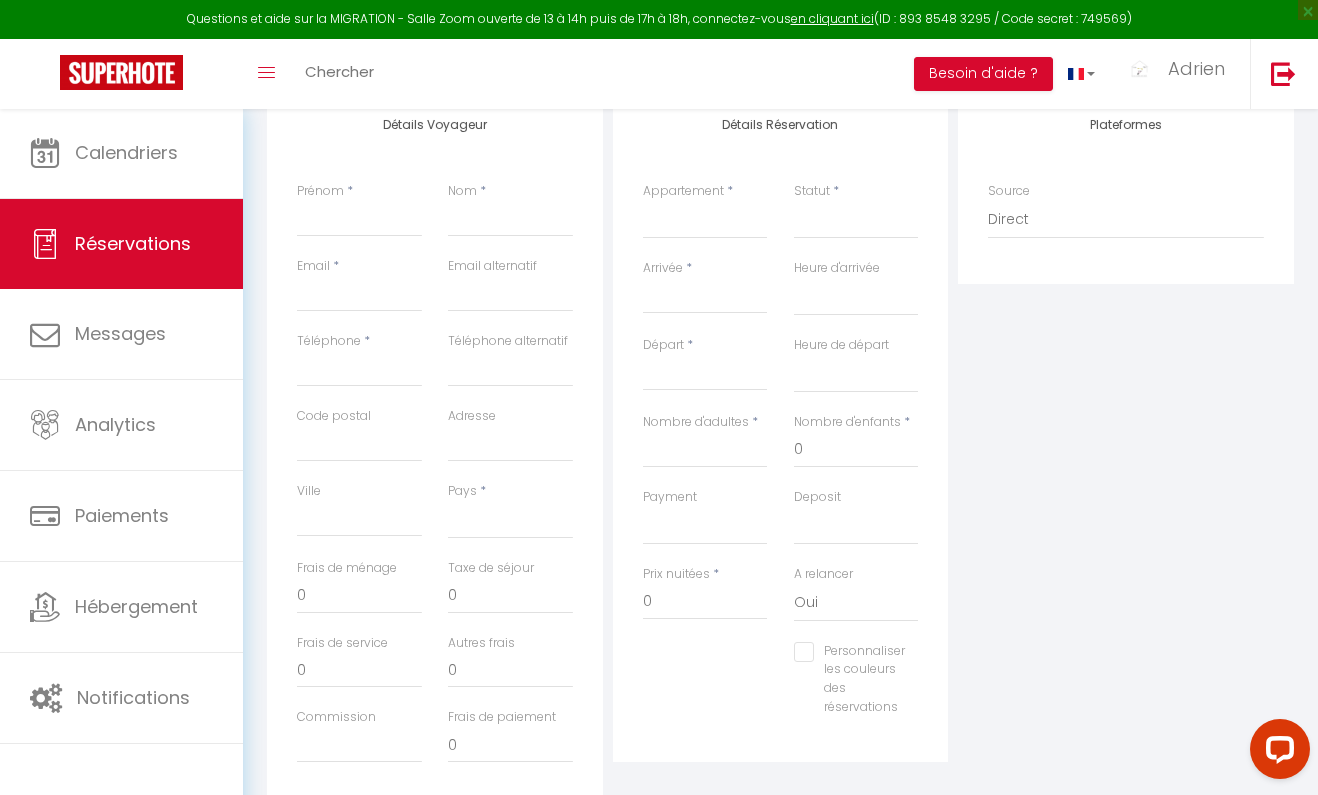 click on "Arrivée" at bounding box center (705, 298) 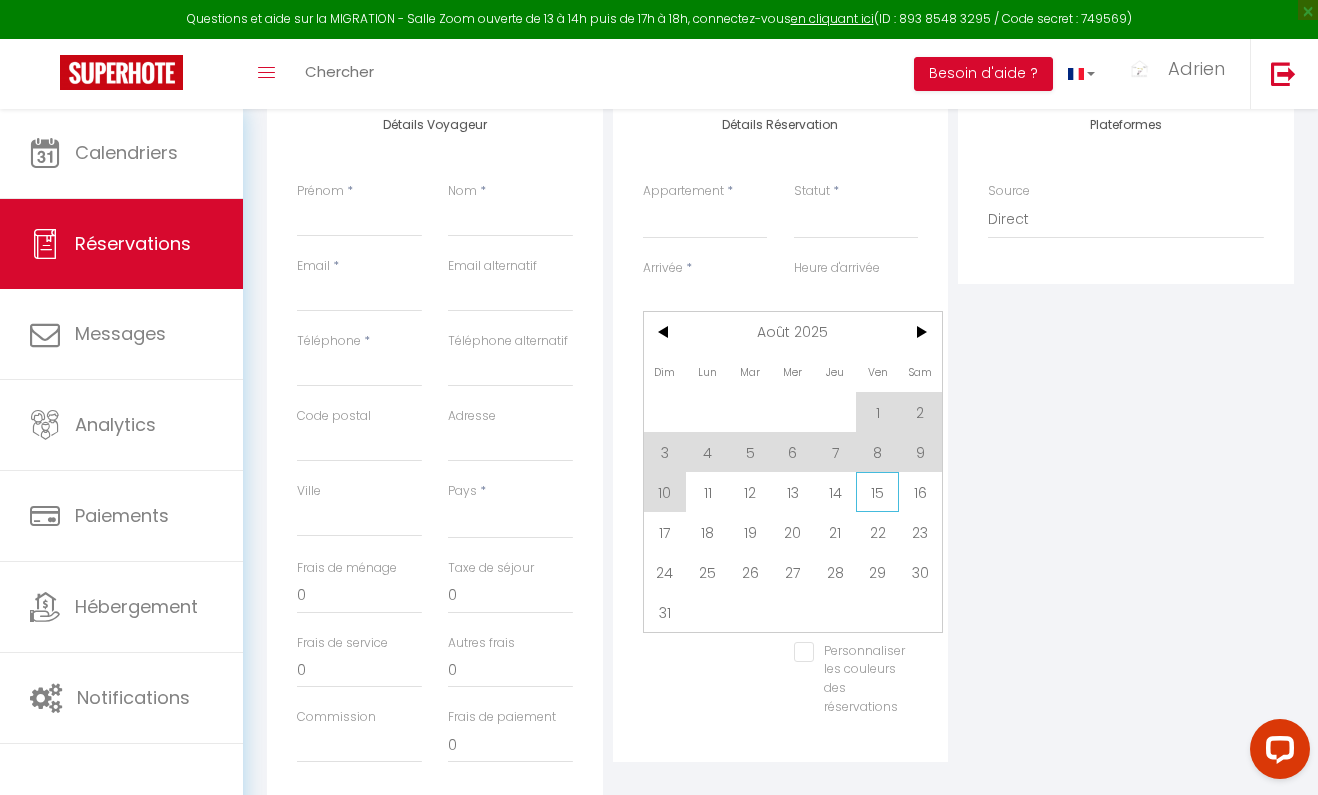 click on "15" at bounding box center [877, 492] 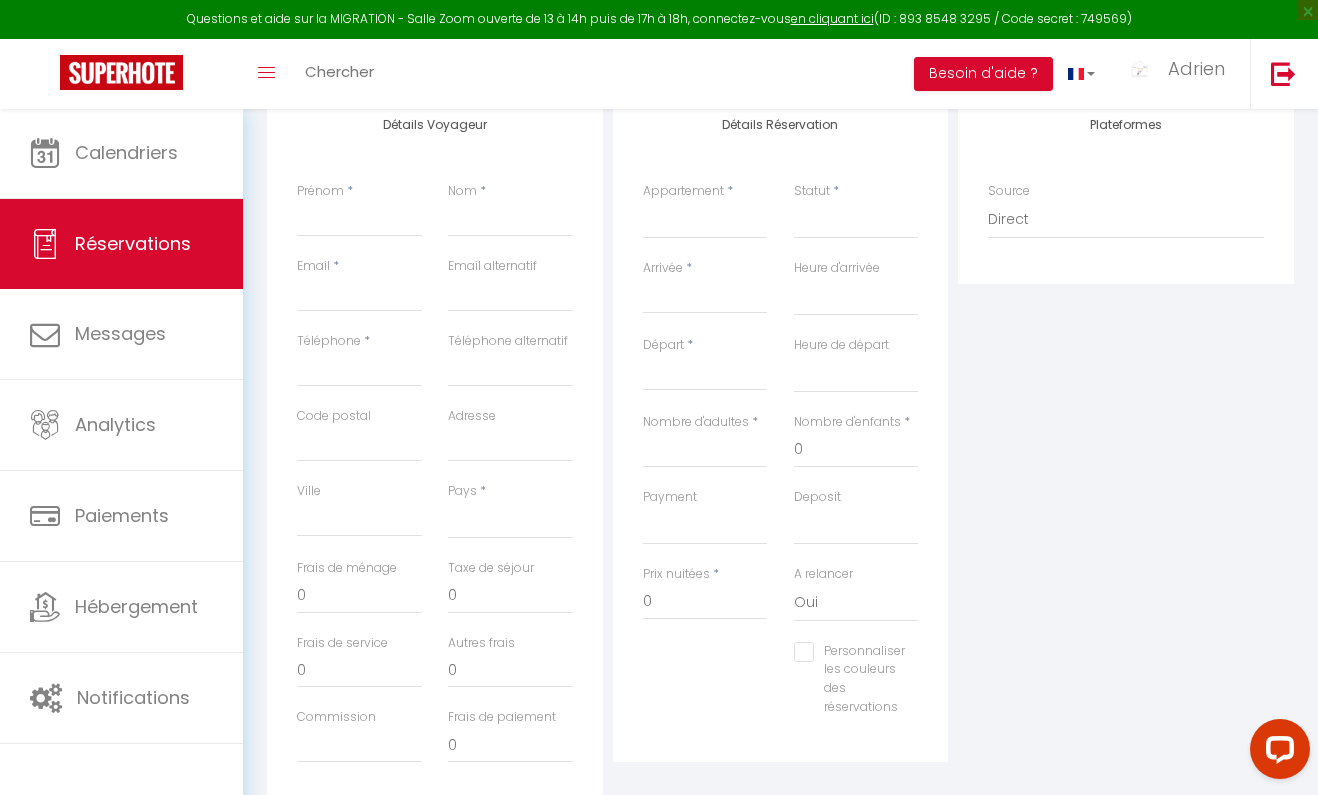 select 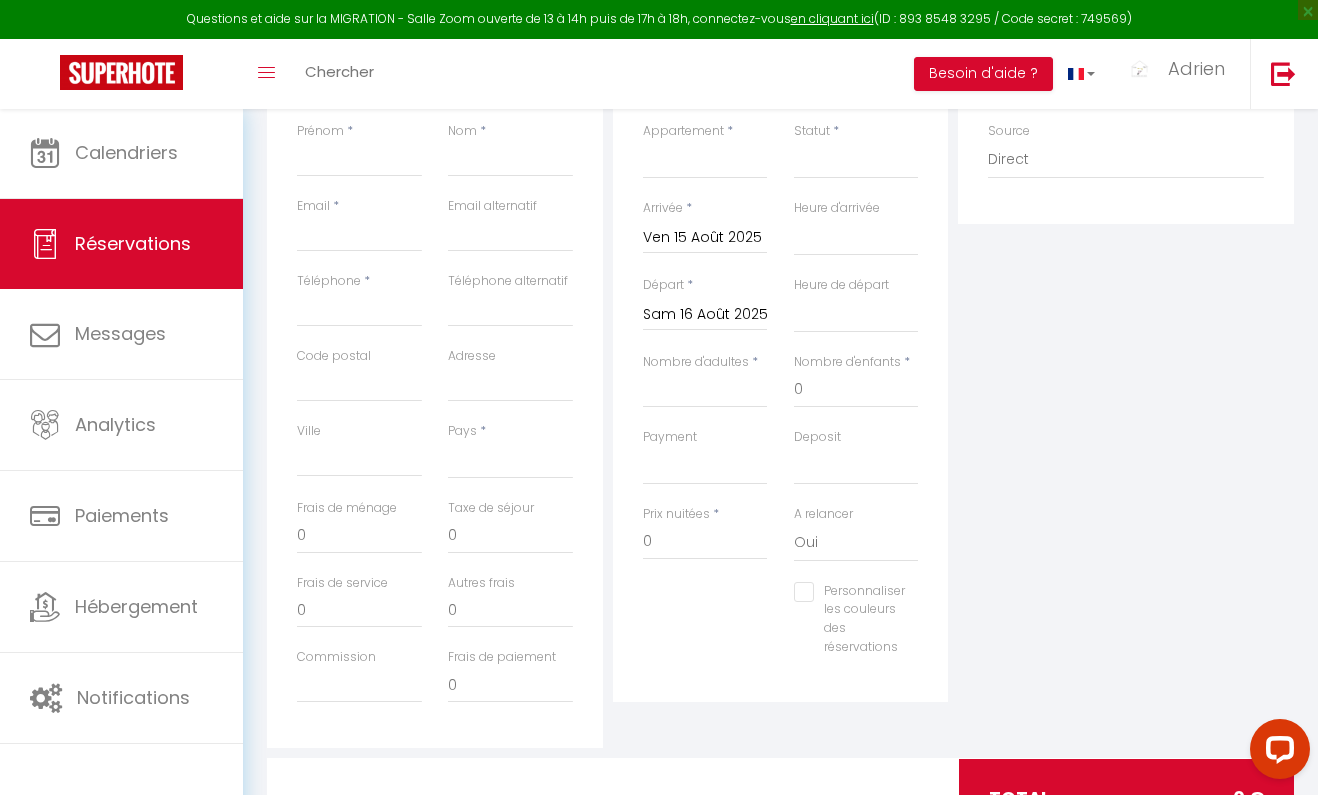 scroll, scrollTop: 335, scrollLeft: 0, axis: vertical 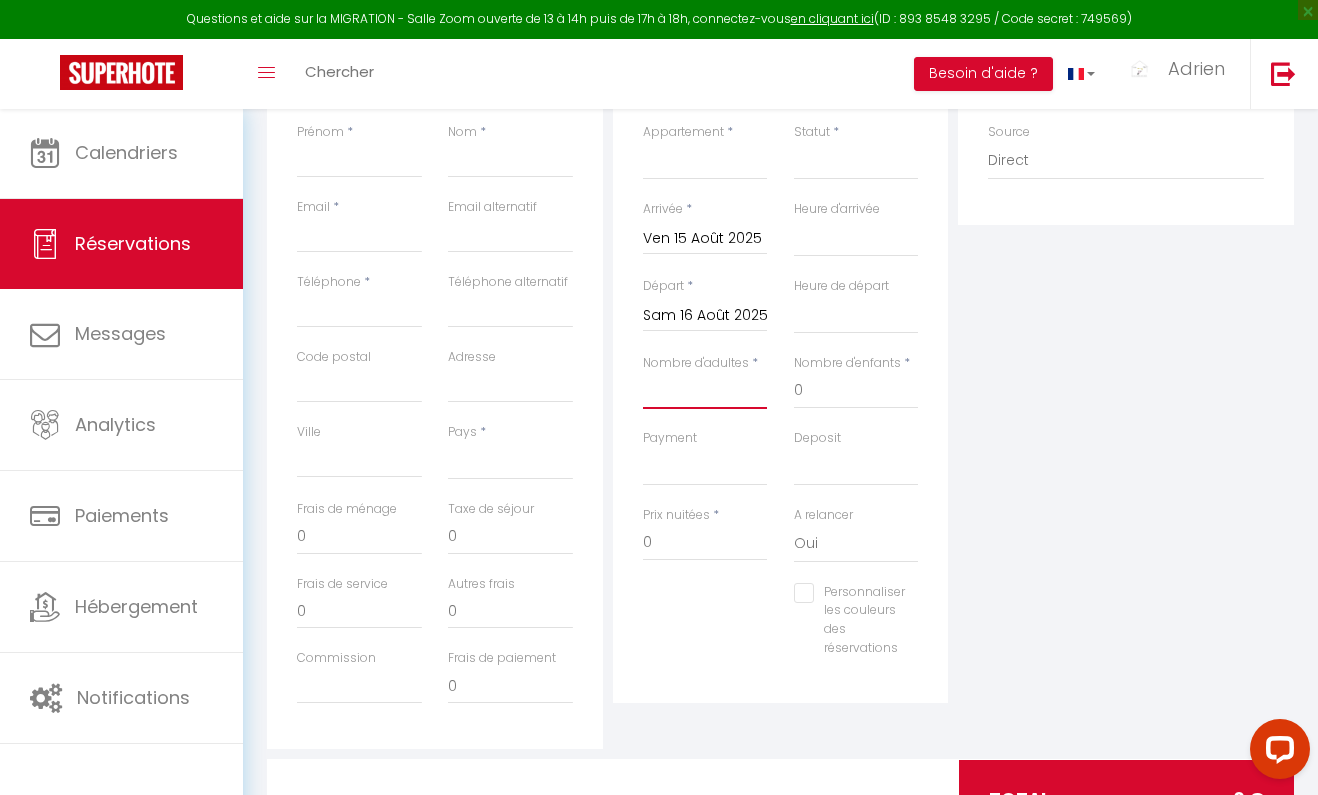 type on "4" 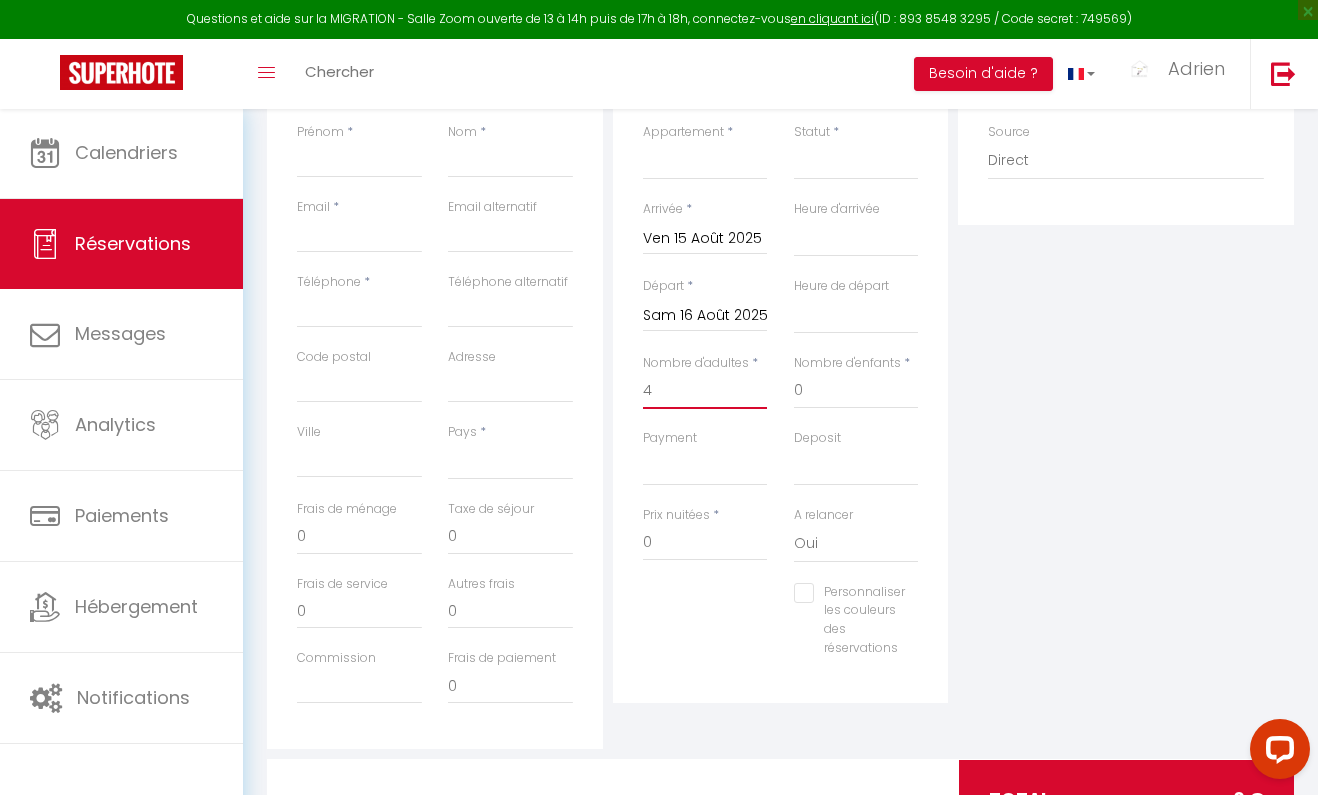 select 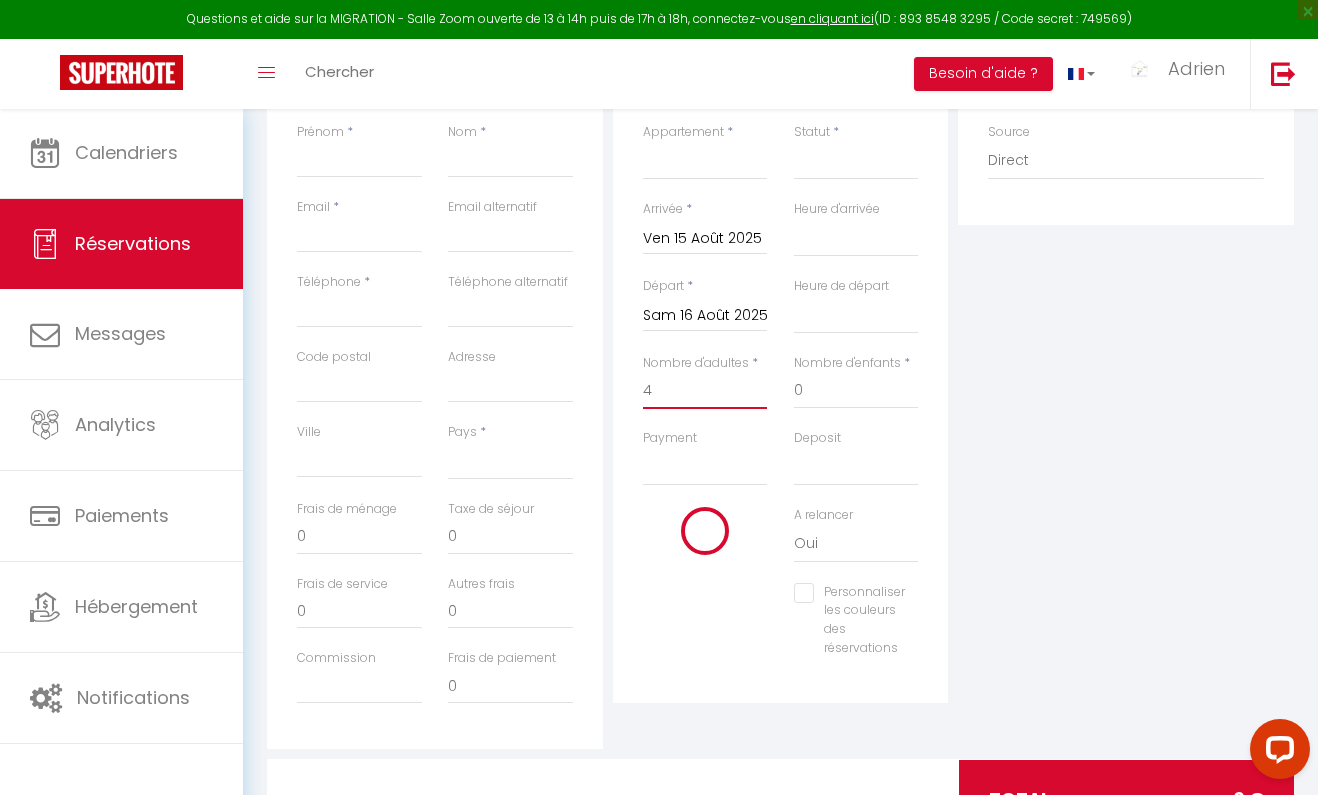 select 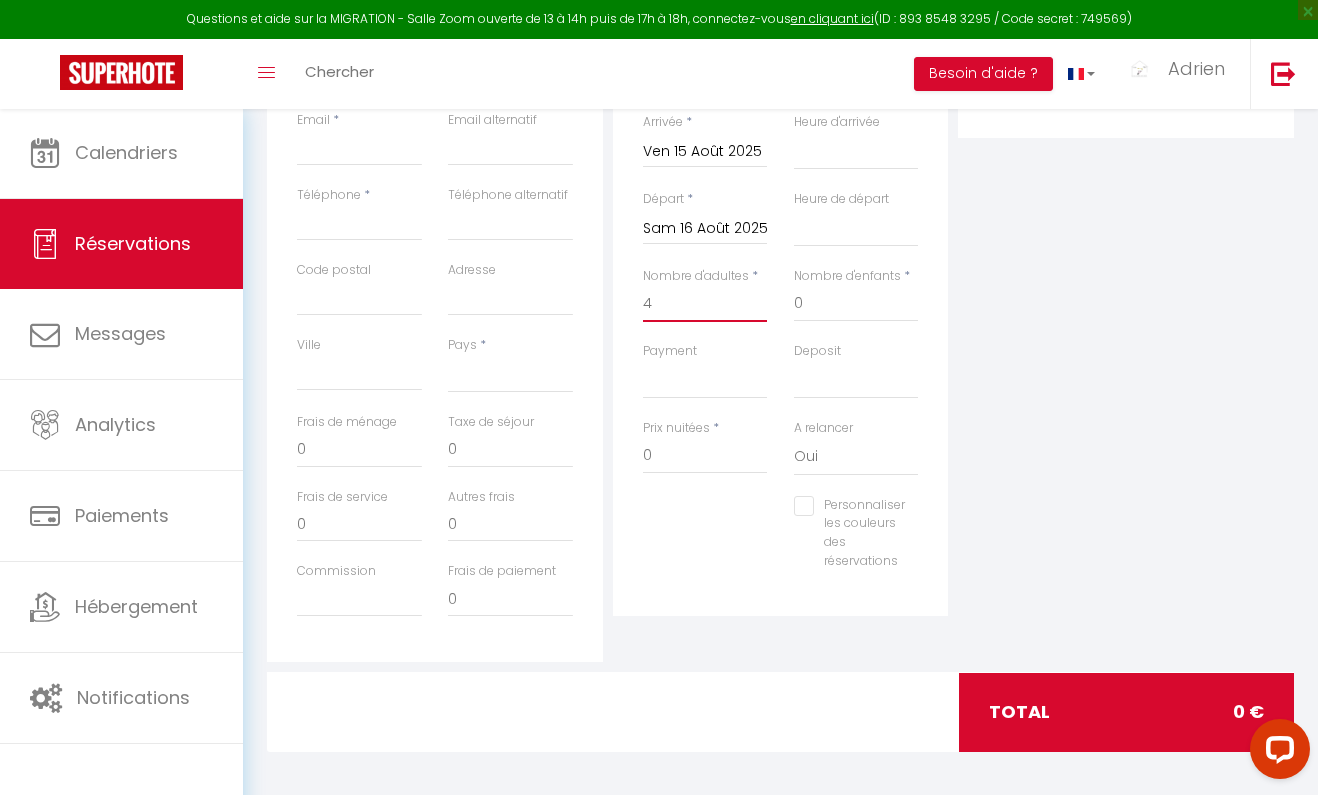 type on "4" 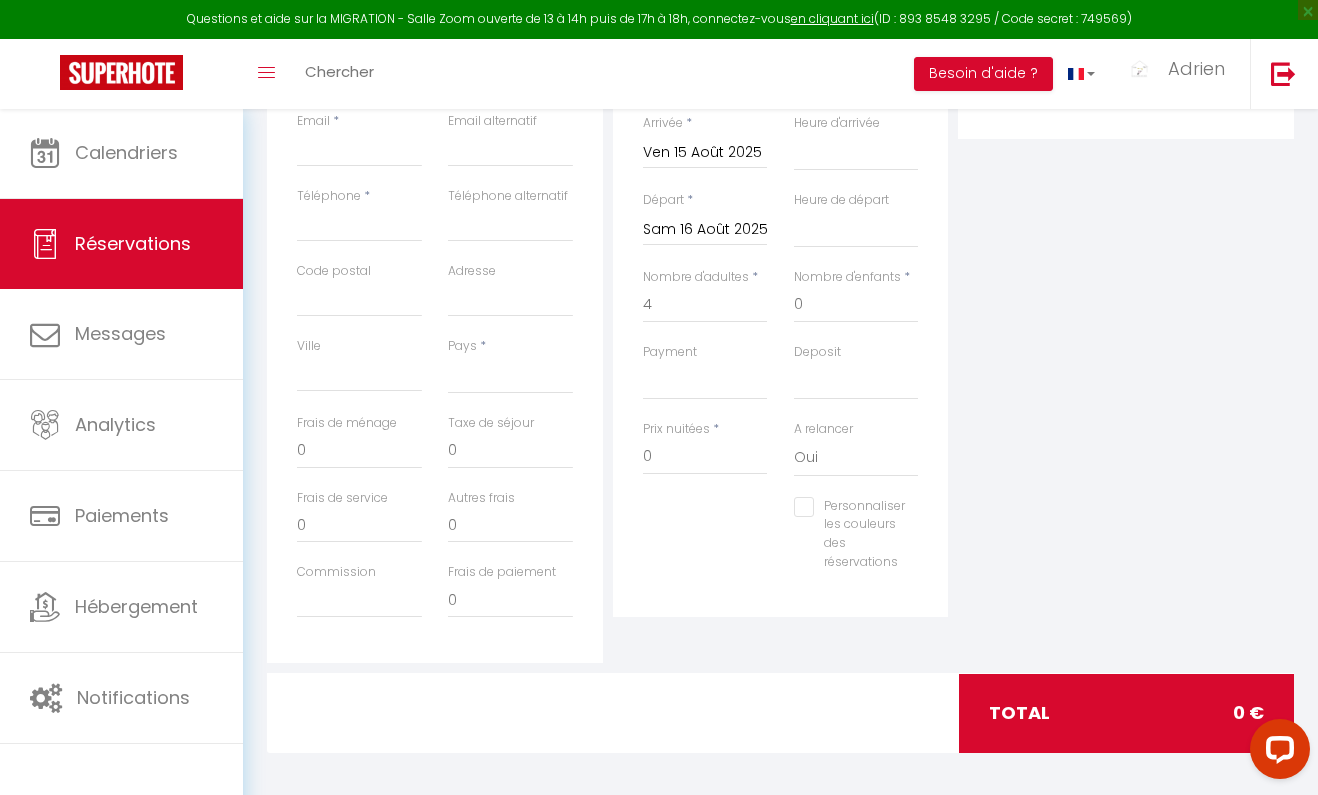 click on "Personnaliser les couleurs des réservations     #D7092E" at bounding box center [781, 544] 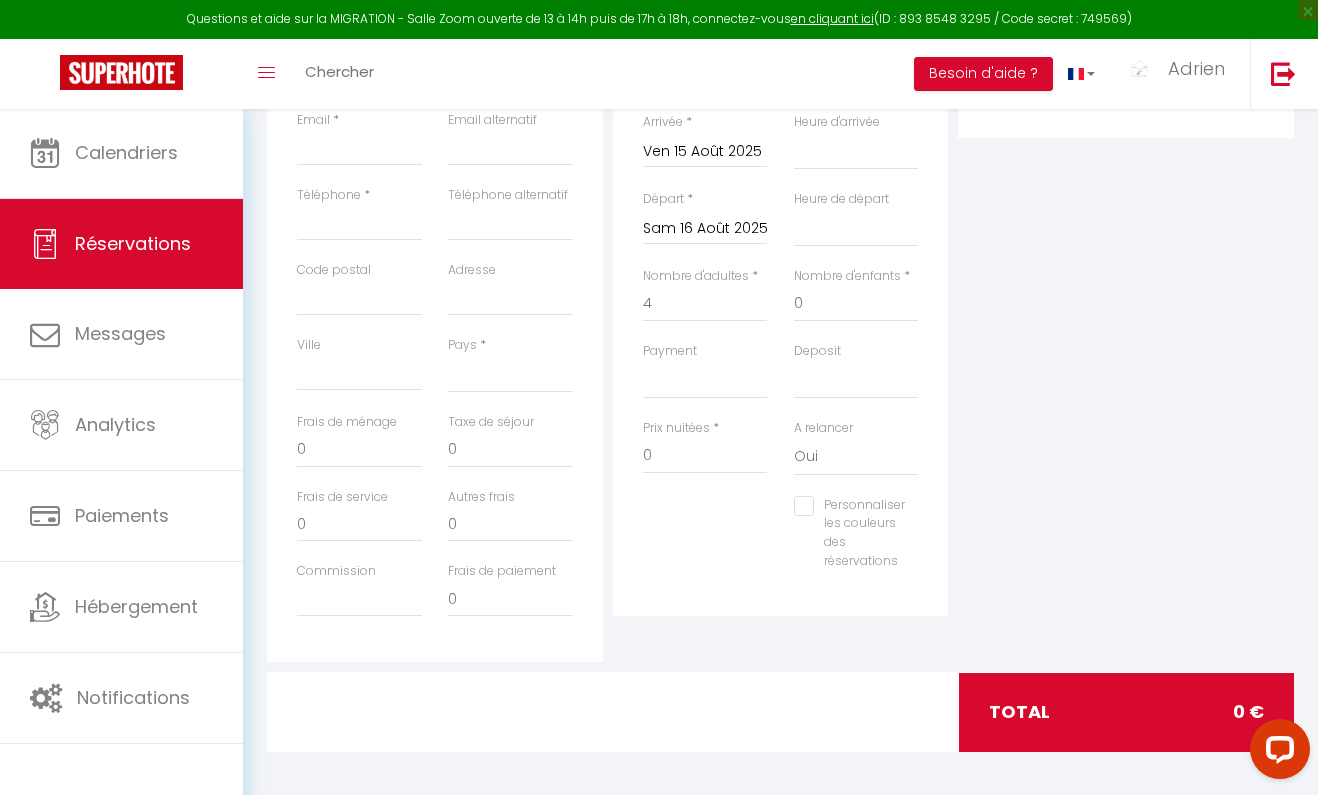 scroll, scrollTop: 421, scrollLeft: 0, axis: vertical 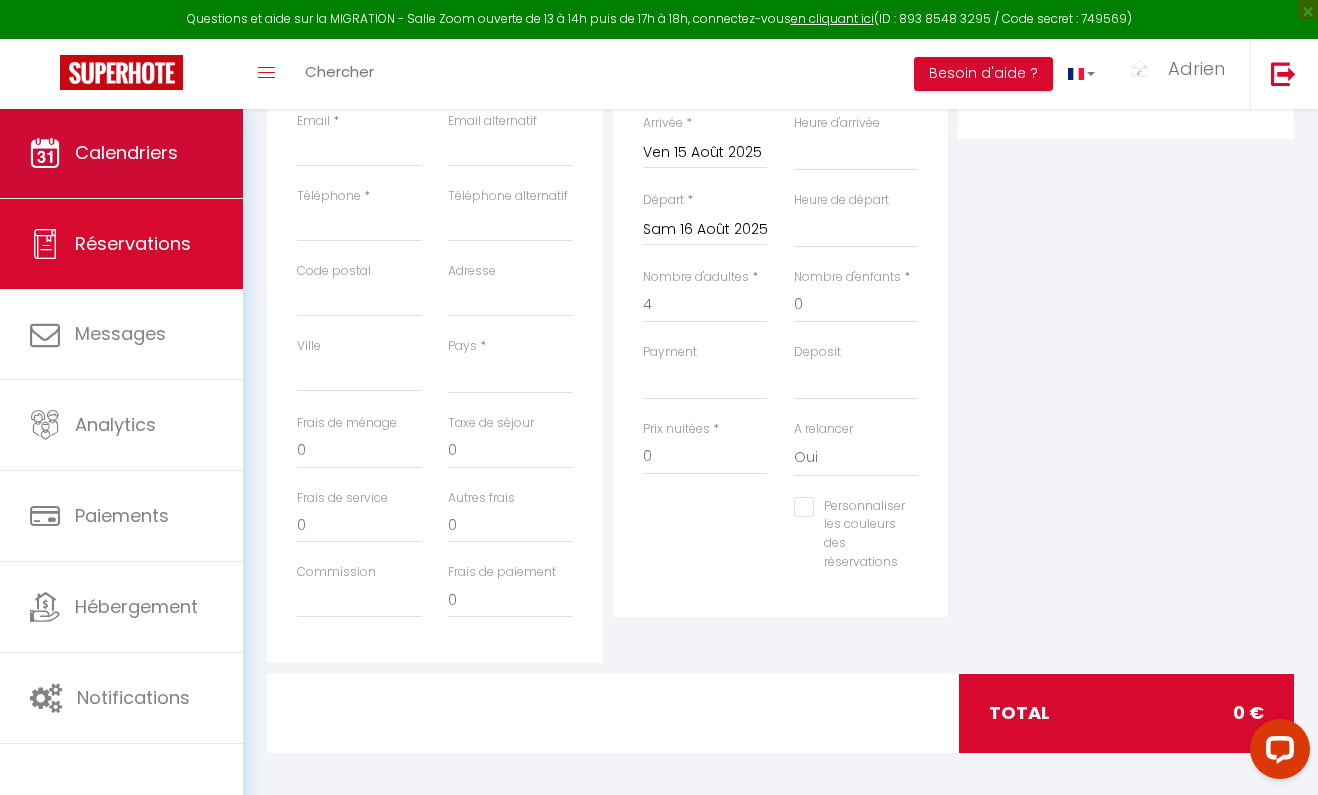 click on "Calendriers" at bounding box center [121, 153] 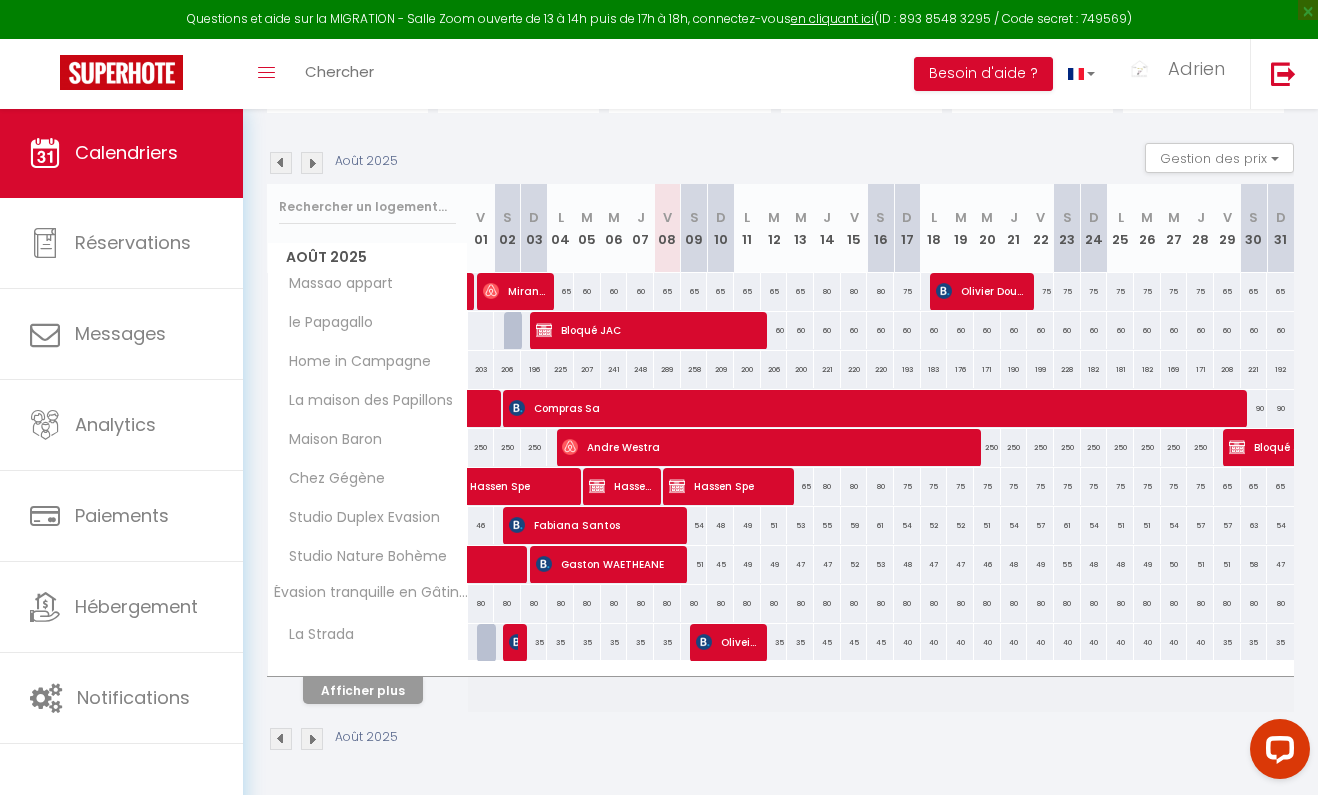 scroll, scrollTop: 180, scrollLeft: 0, axis: vertical 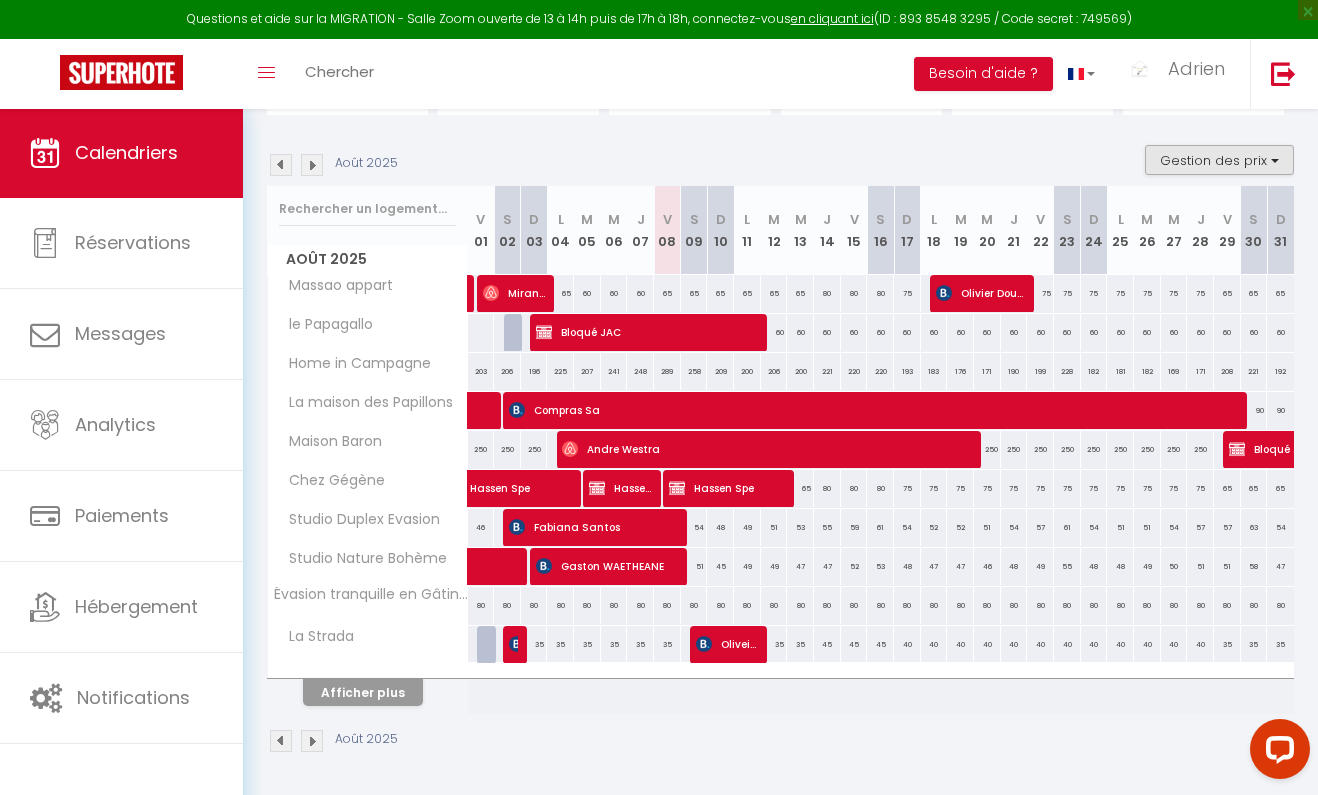 click on "Gestion des prix" at bounding box center [1219, 160] 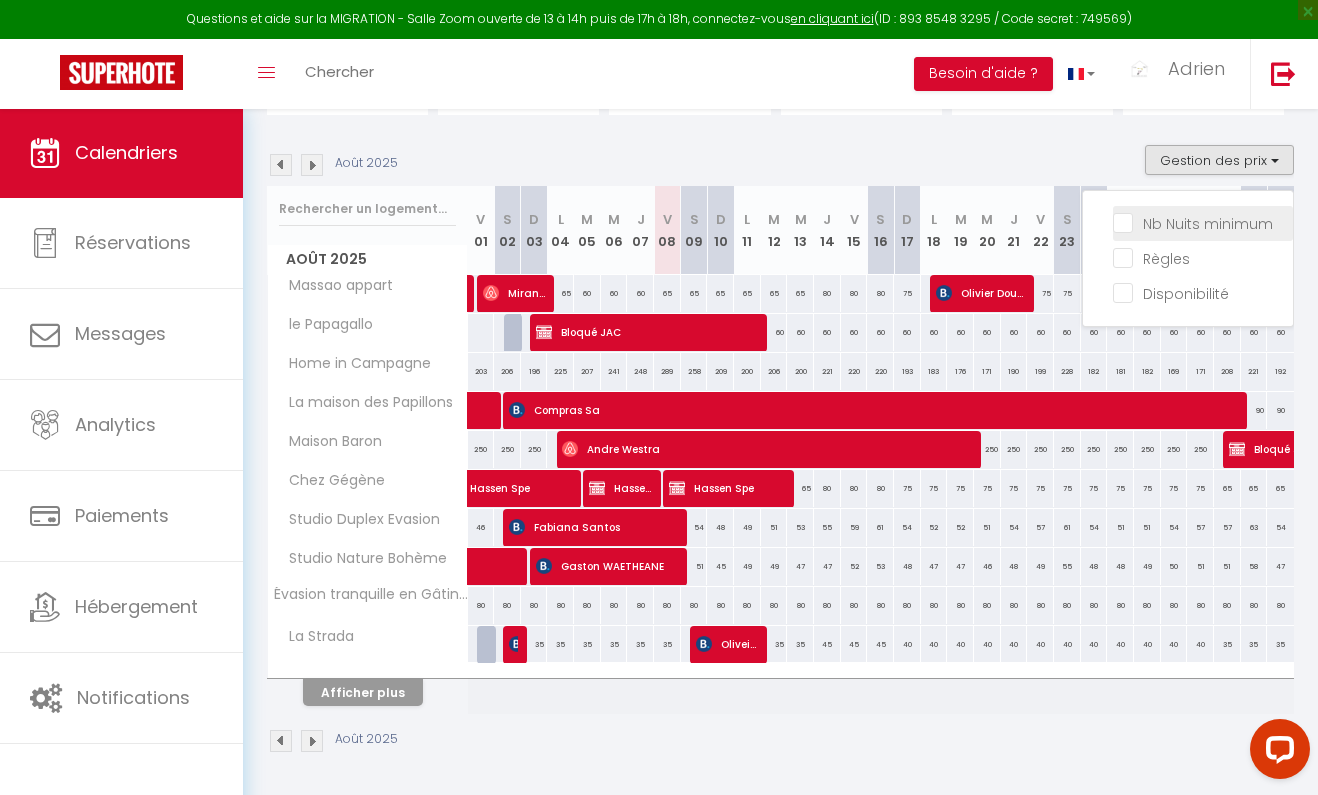 click on "Nb Nuits minimum" at bounding box center (1203, 222) 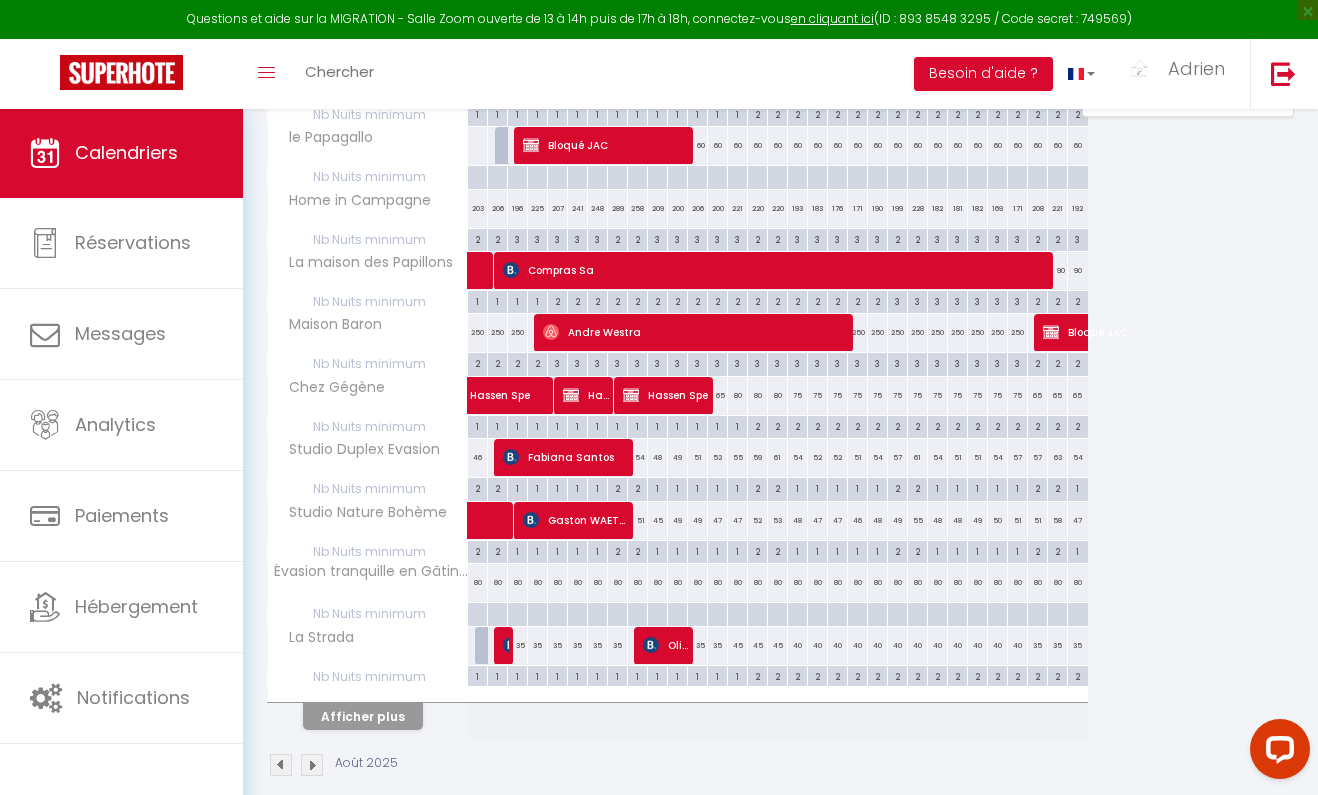 scroll, scrollTop: 402, scrollLeft: 1, axis: both 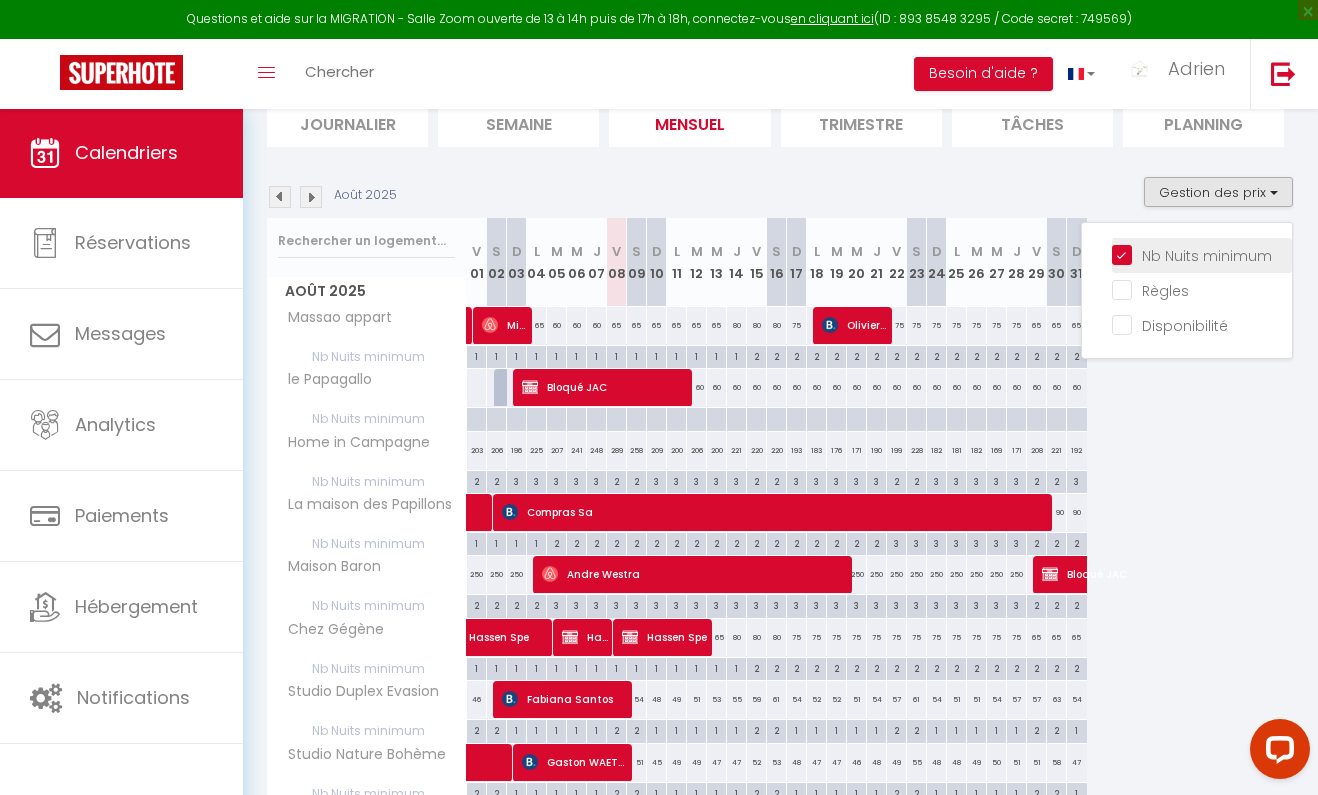 click on "Nb Nuits minimum" at bounding box center [1202, 254] 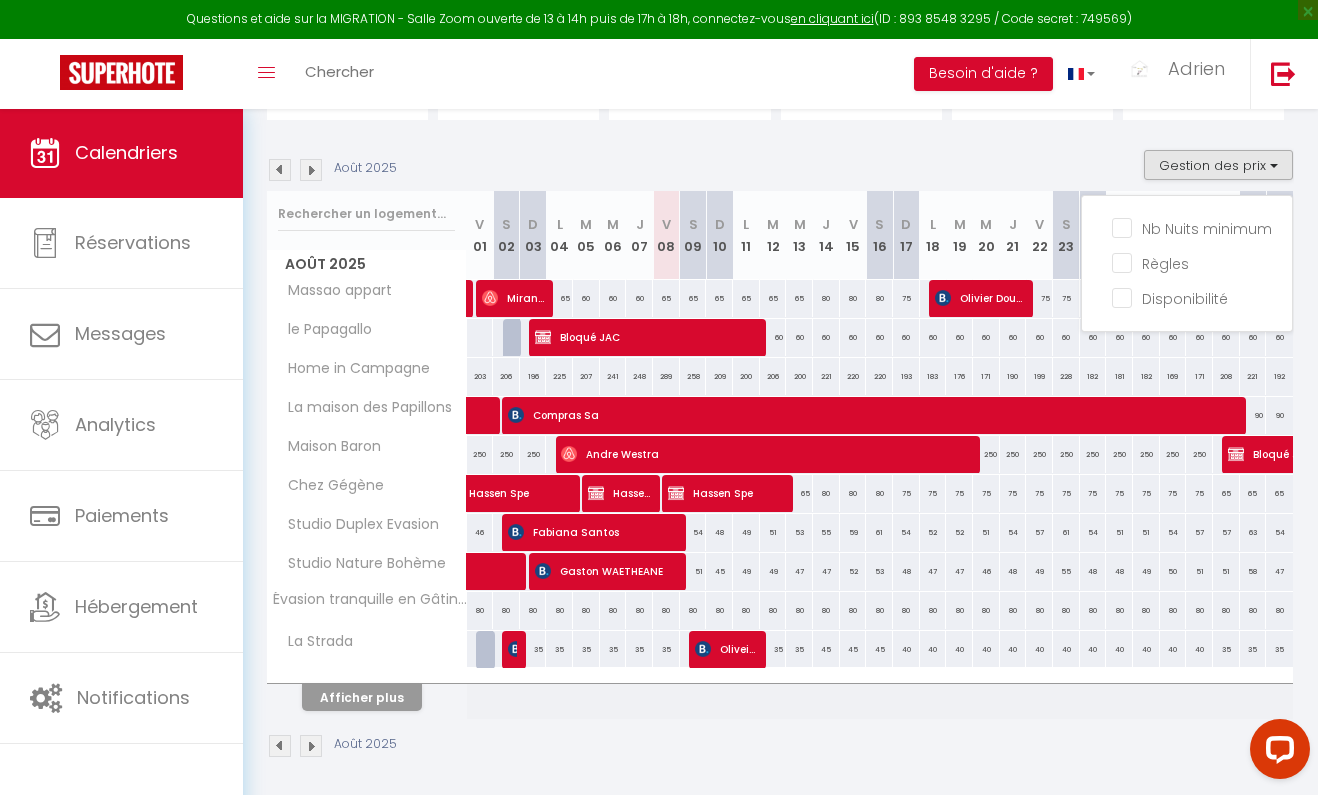 scroll, scrollTop: 179, scrollLeft: 0, axis: vertical 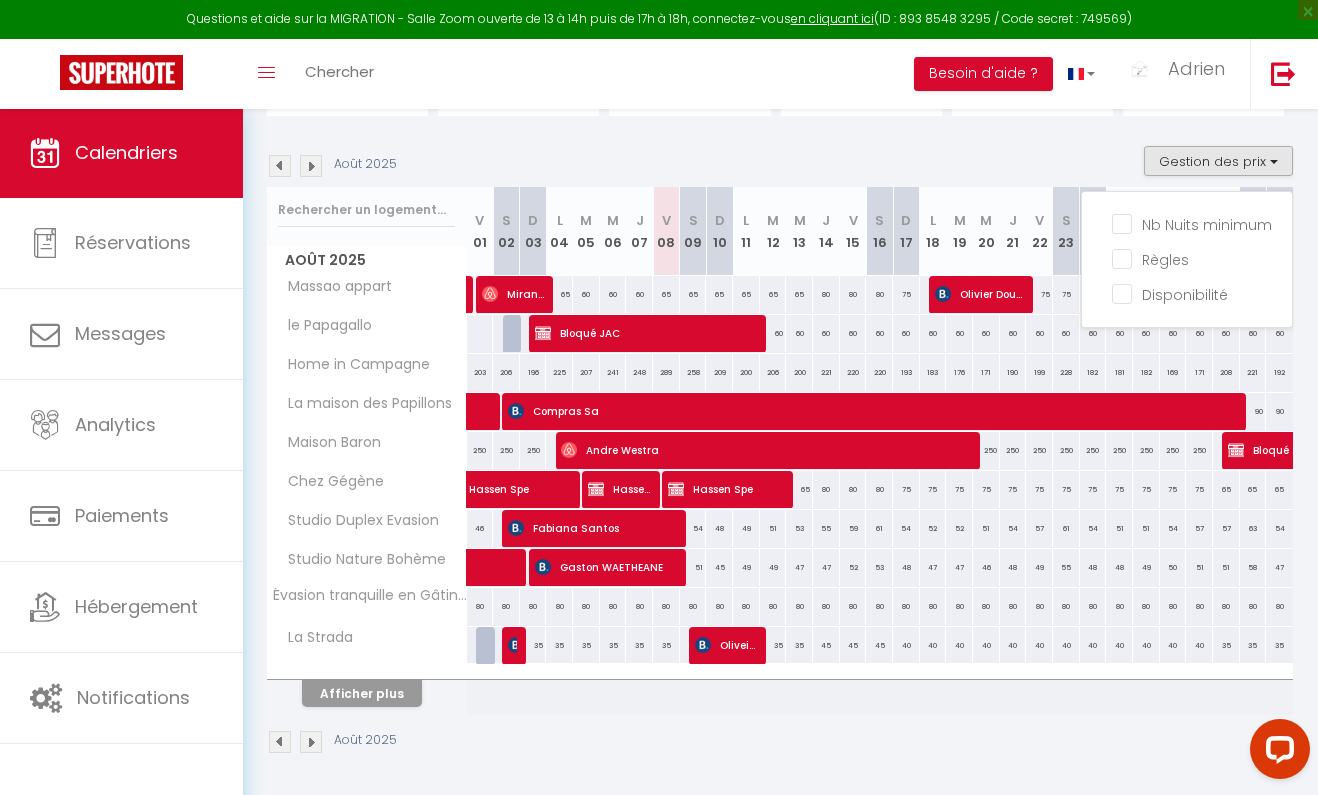 click on "Août 2025
Gestion des prix
Nb Nuits minimum   Règles   Disponibilité" at bounding box center [779, 166] 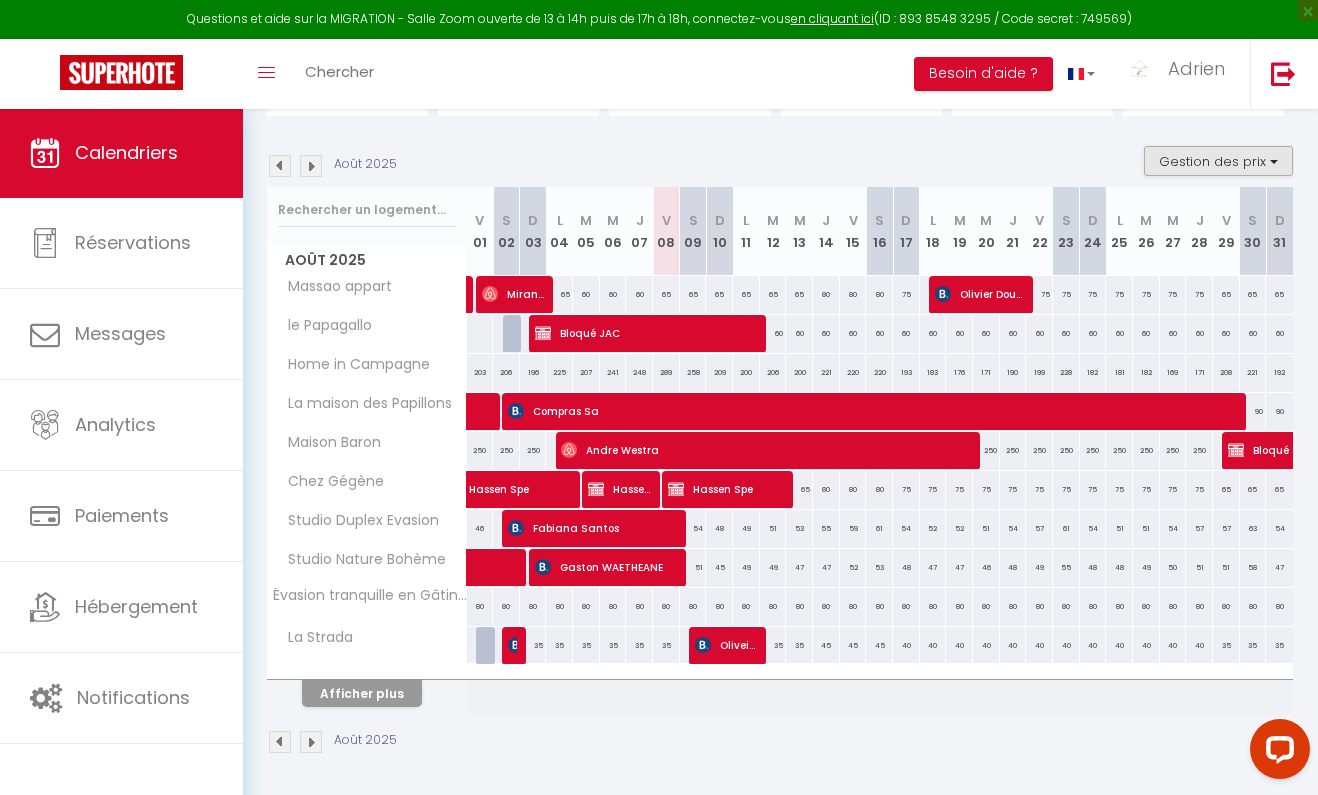 click on "Gestion des prix" at bounding box center (1218, 161) 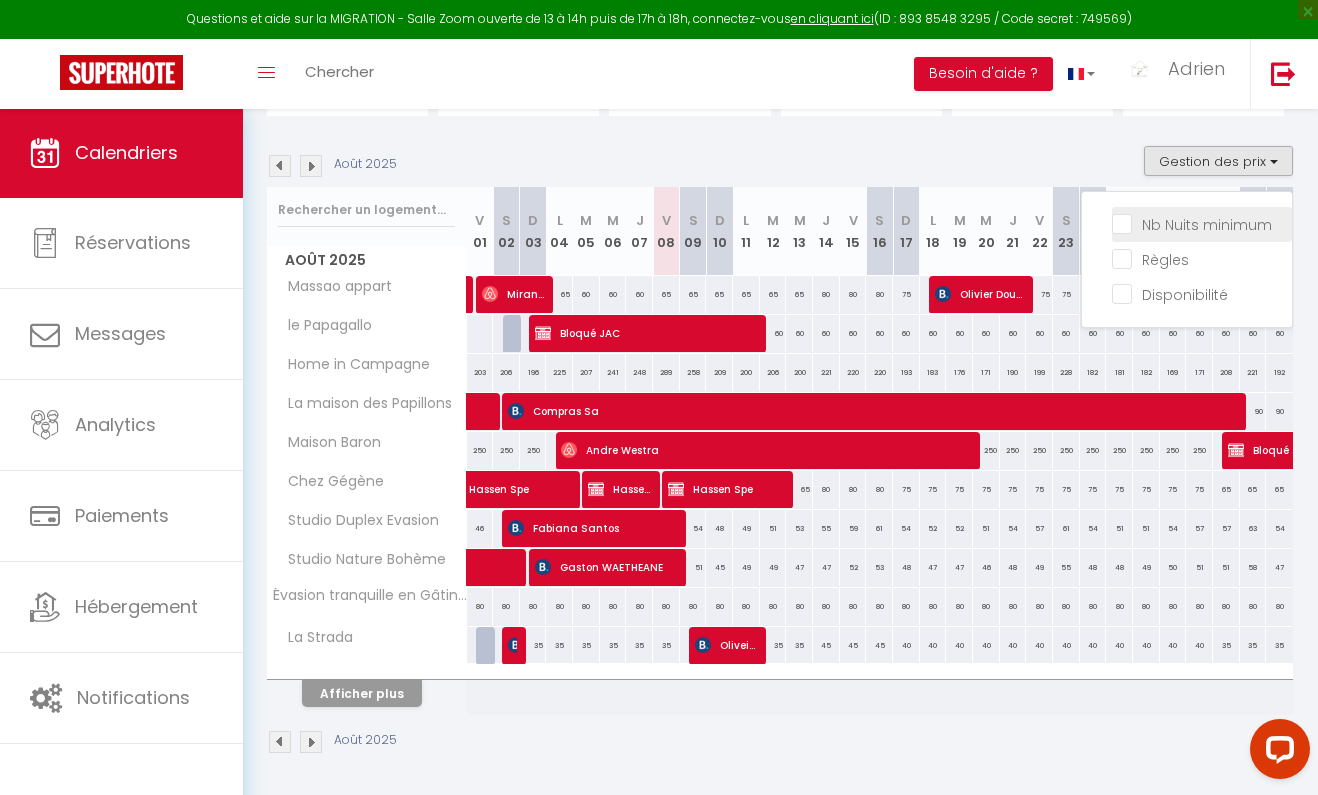 click on "Nb Nuits minimum" at bounding box center [1202, 223] 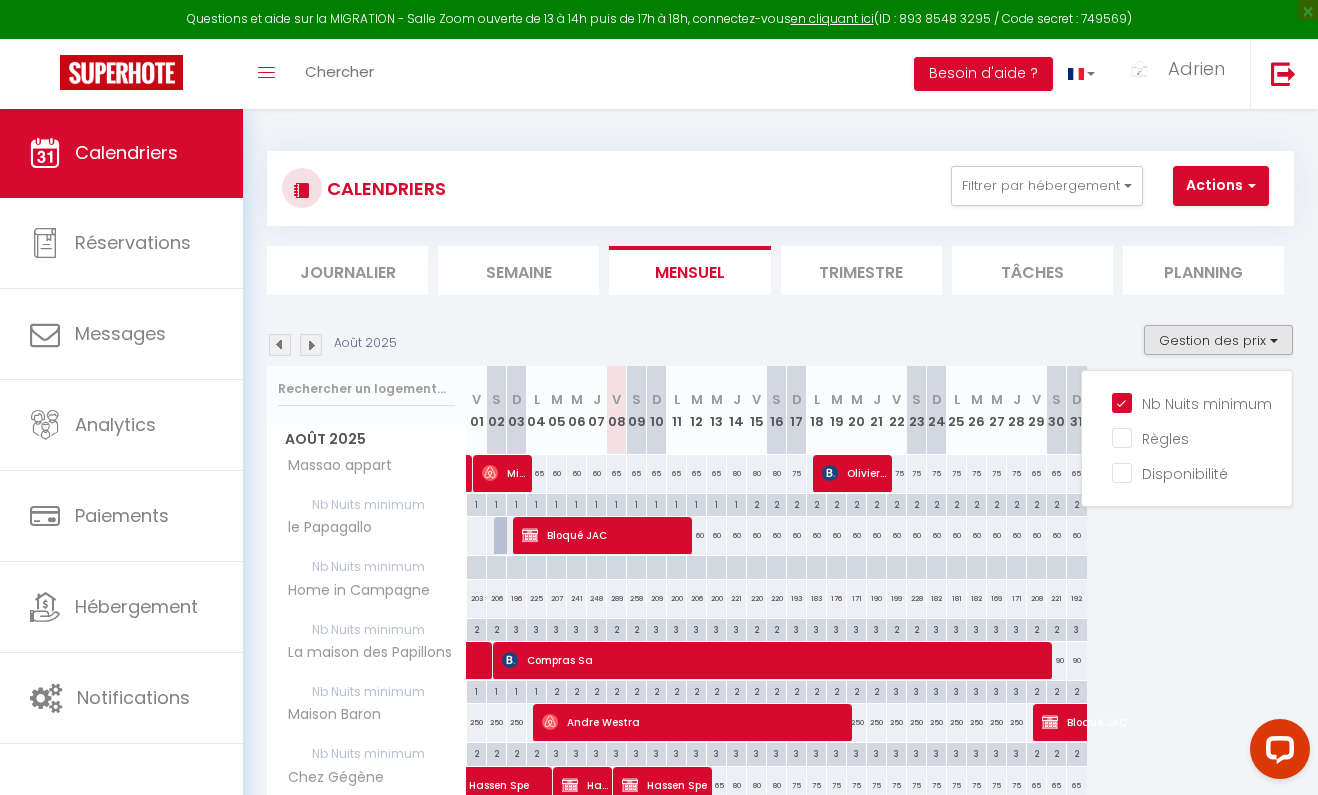 scroll, scrollTop: 0, scrollLeft: 0, axis: both 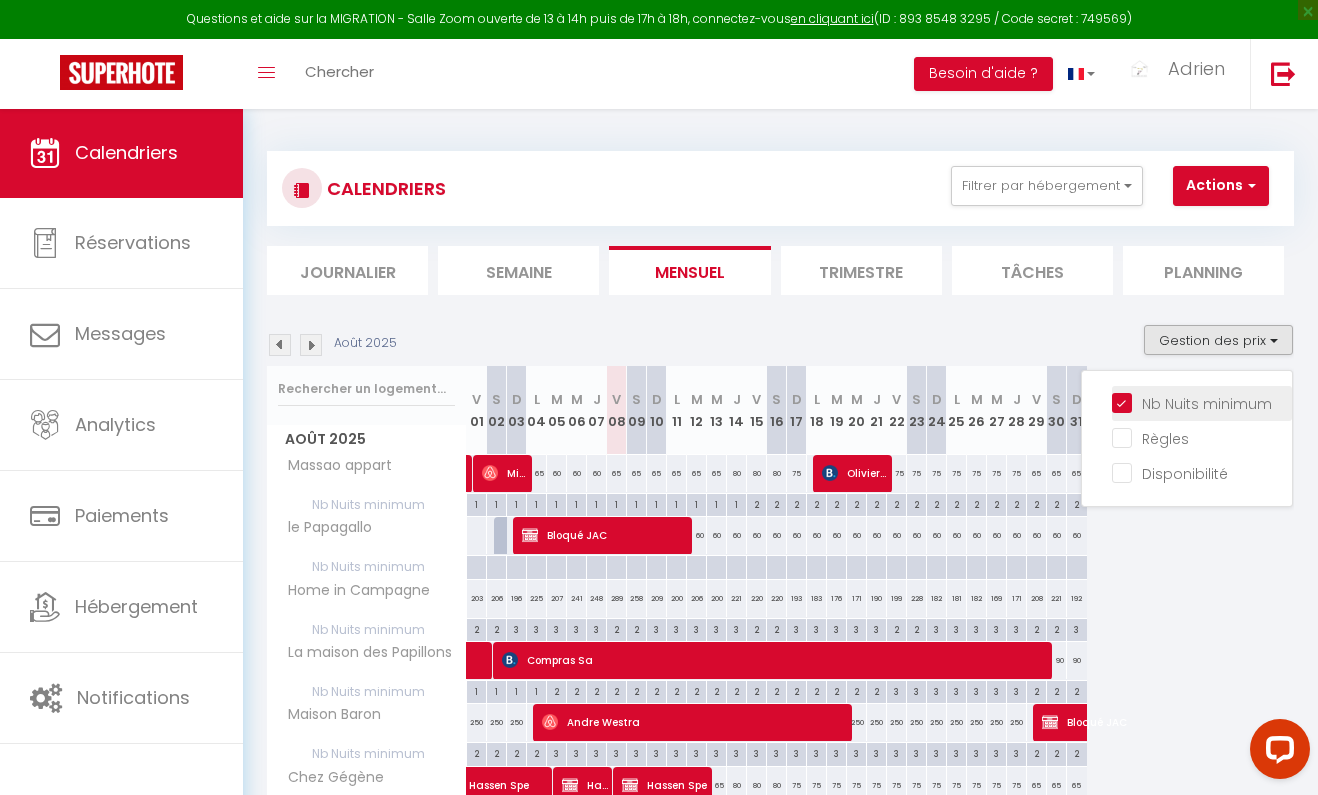 click on "Nb Nuits minimum" at bounding box center (1202, 402) 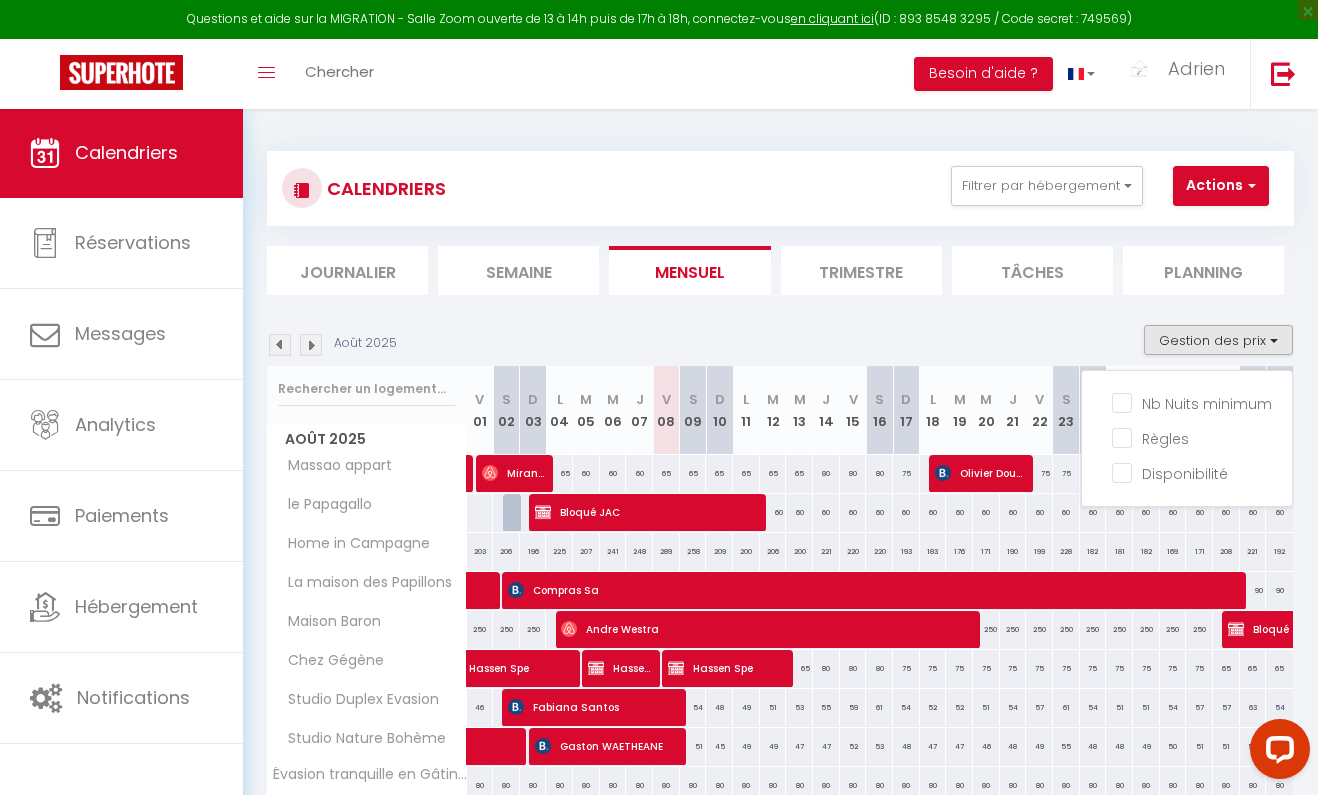 click on "Août 2025
Gestion des prix
Nb Nuits minimum   Règles   Disponibilité           Août 2025
V
01
S
02
D
03
L
04
M
05
M
06
J
07
V
08
S
09
D
10
L
11
M
12
M
13
J   V" at bounding box center (780, 629) 